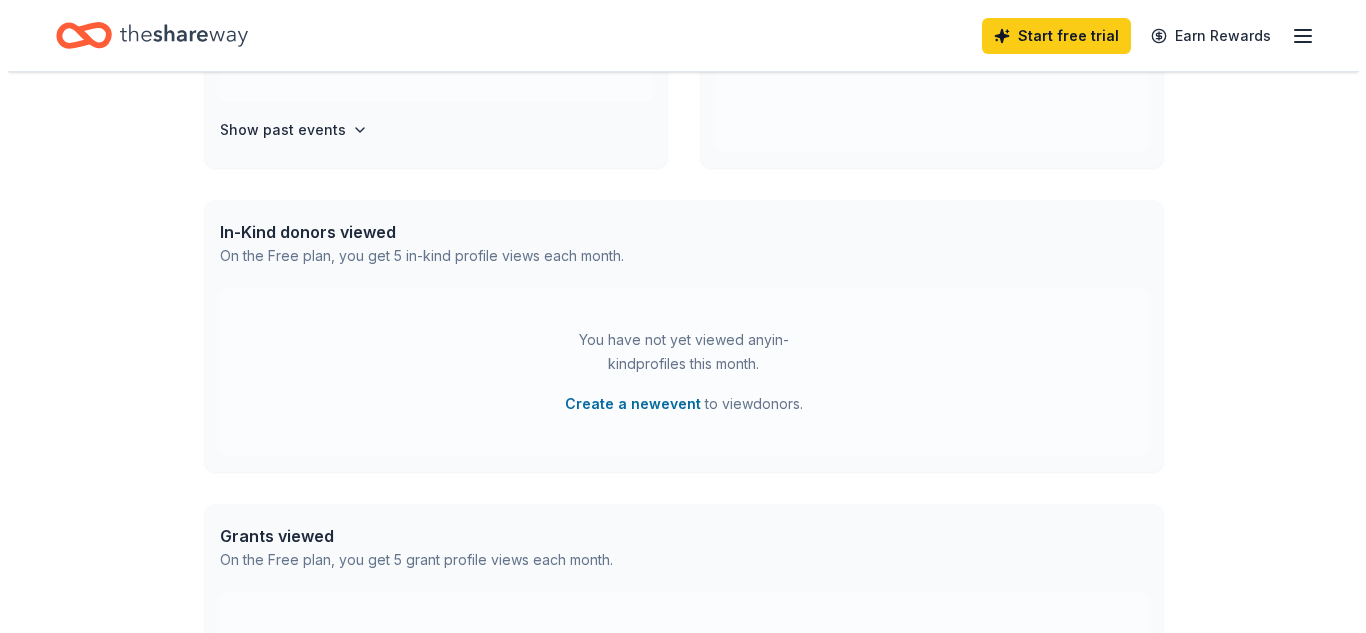 scroll, scrollTop: 0, scrollLeft: 0, axis: both 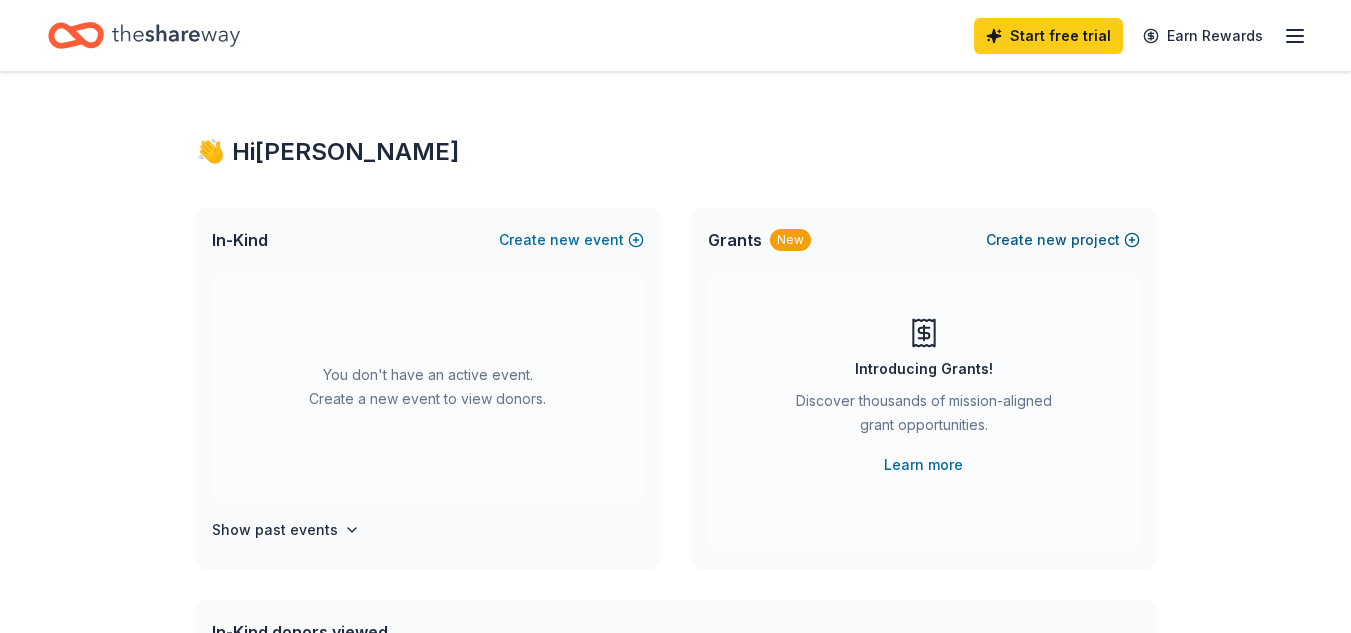 click on "Create  new  project" at bounding box center (1063, 240) 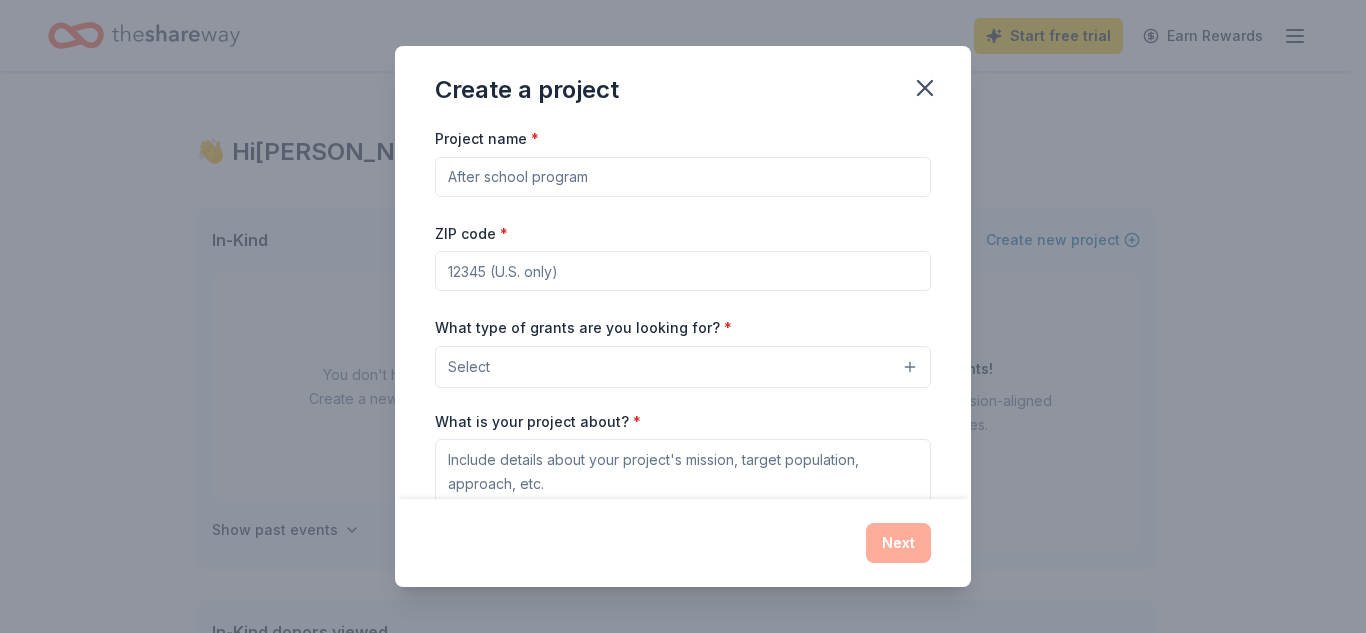 click on "Project name *" at bounding box center (683, 177) 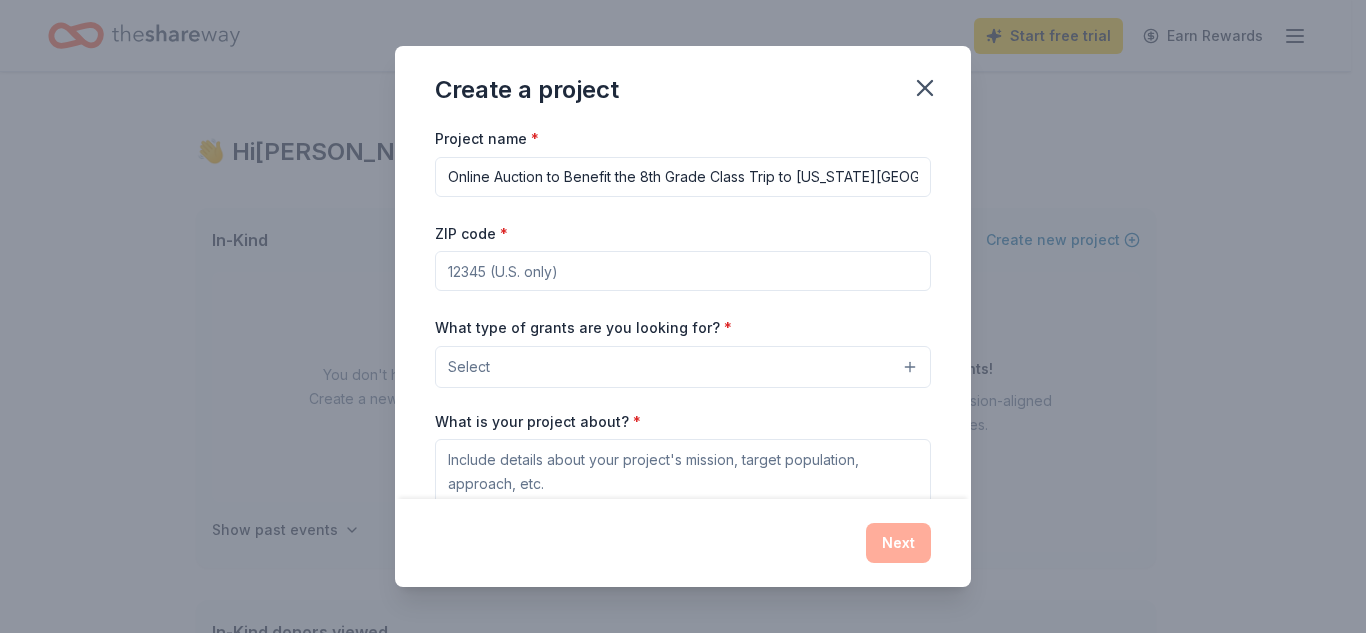 scroll, scrollTop: 0, scrollLeft: 3, axis: horizontal 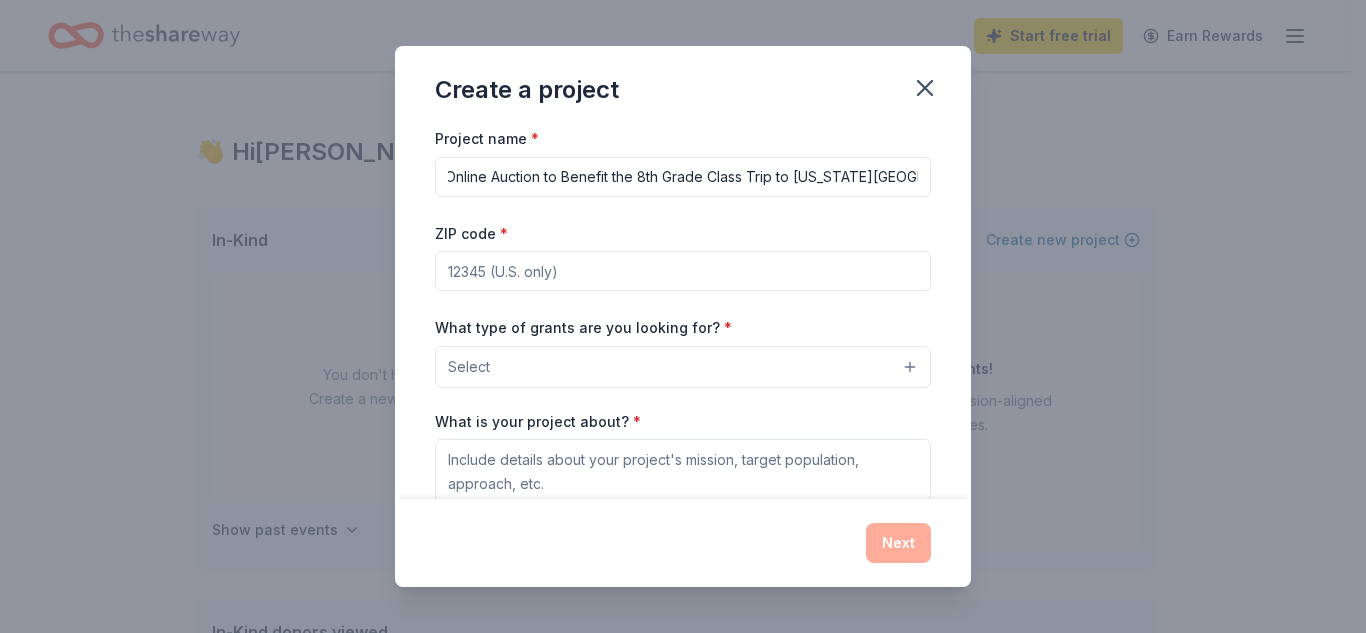 type on "Online Auction to Benefit the 8th Grade Class Trip to [US_STATE][GEOGRAPHIC_DATA]" 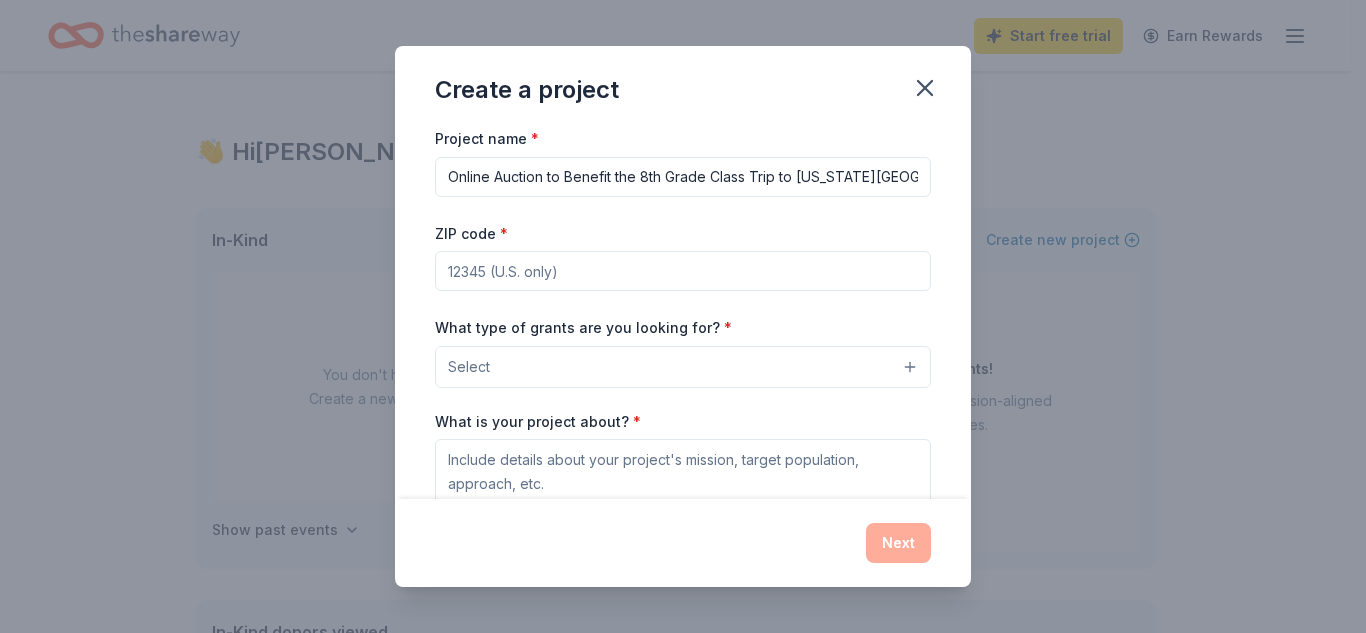 click on "ZIP code *" at bounding box center [683, 271] 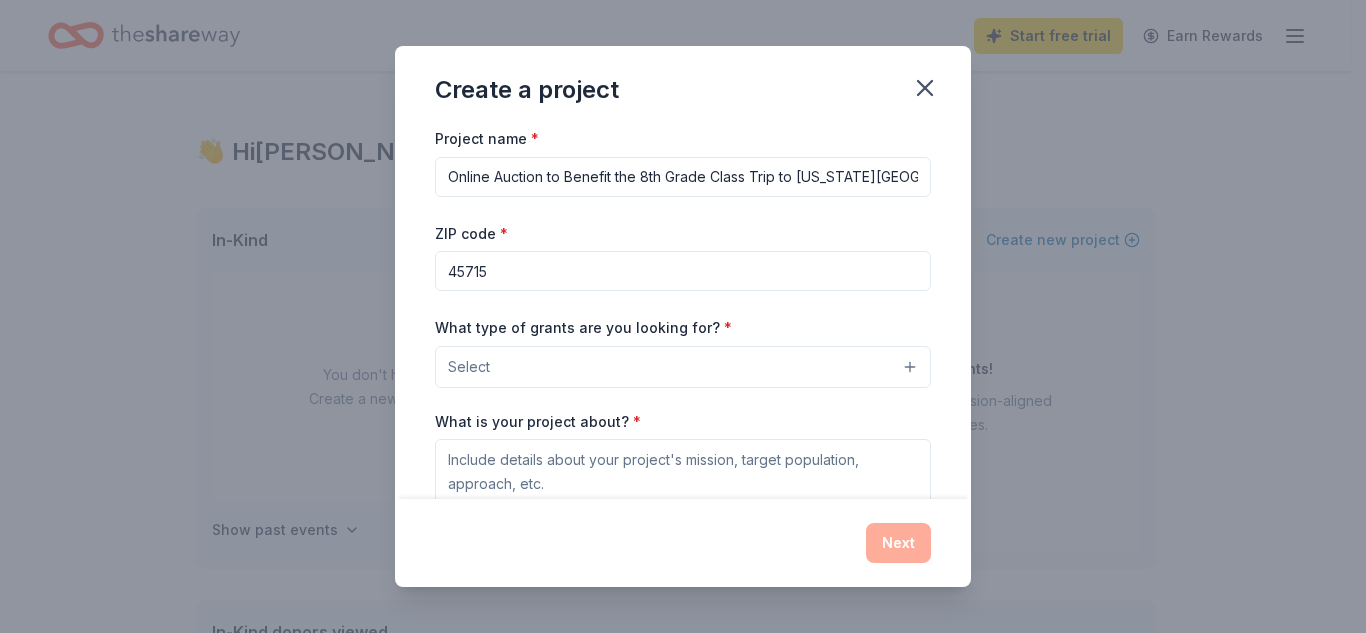 click on "Select" at bounding box center [683, 367] 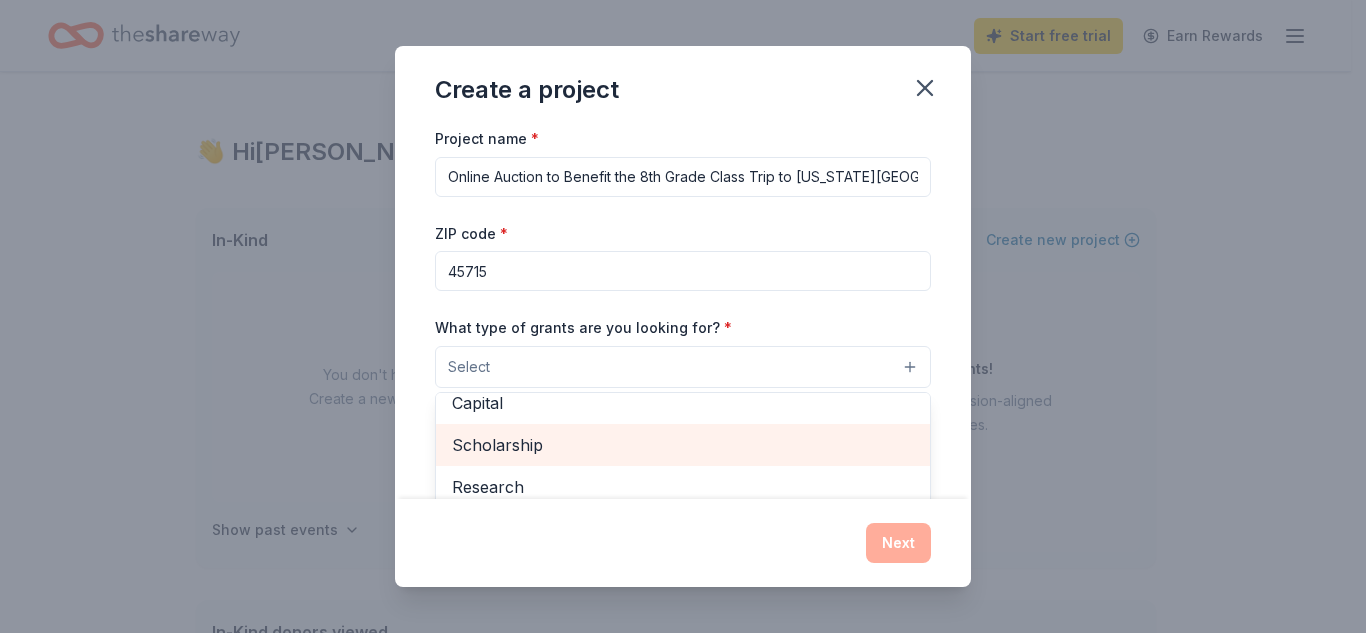 scroll, scrollTop: 200, scrollLeft: 0, axis: vertical 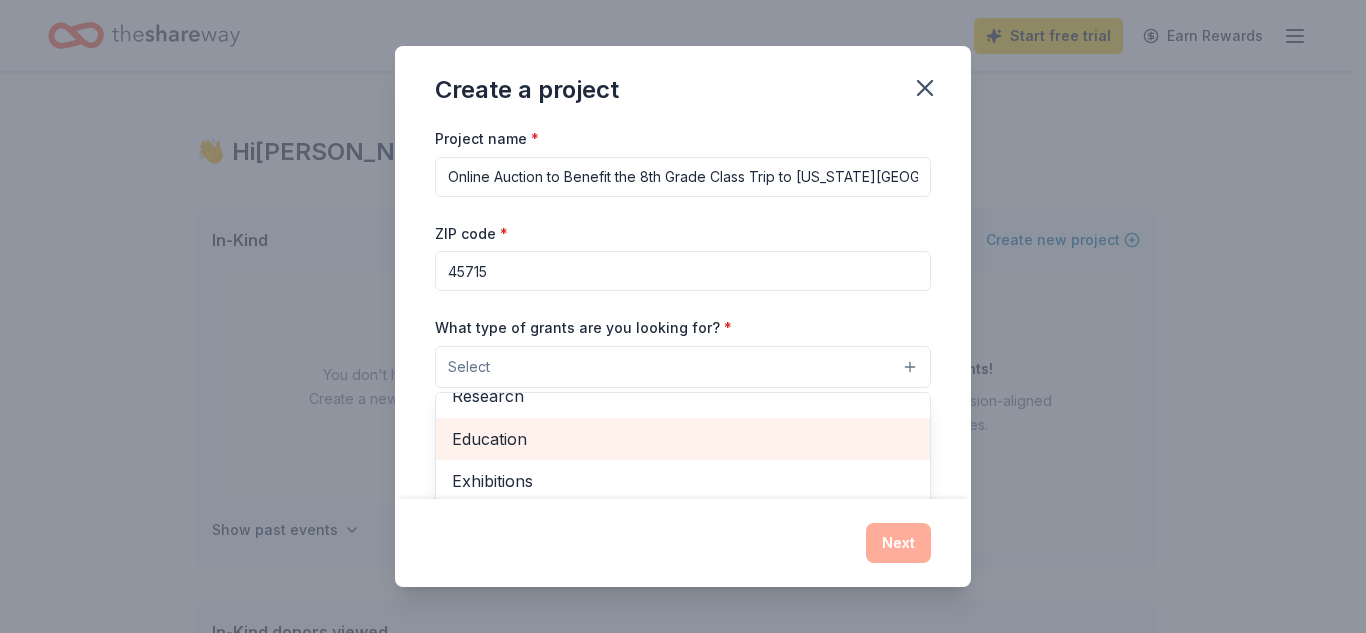 click on "Education" at bounding box center (683, 439) 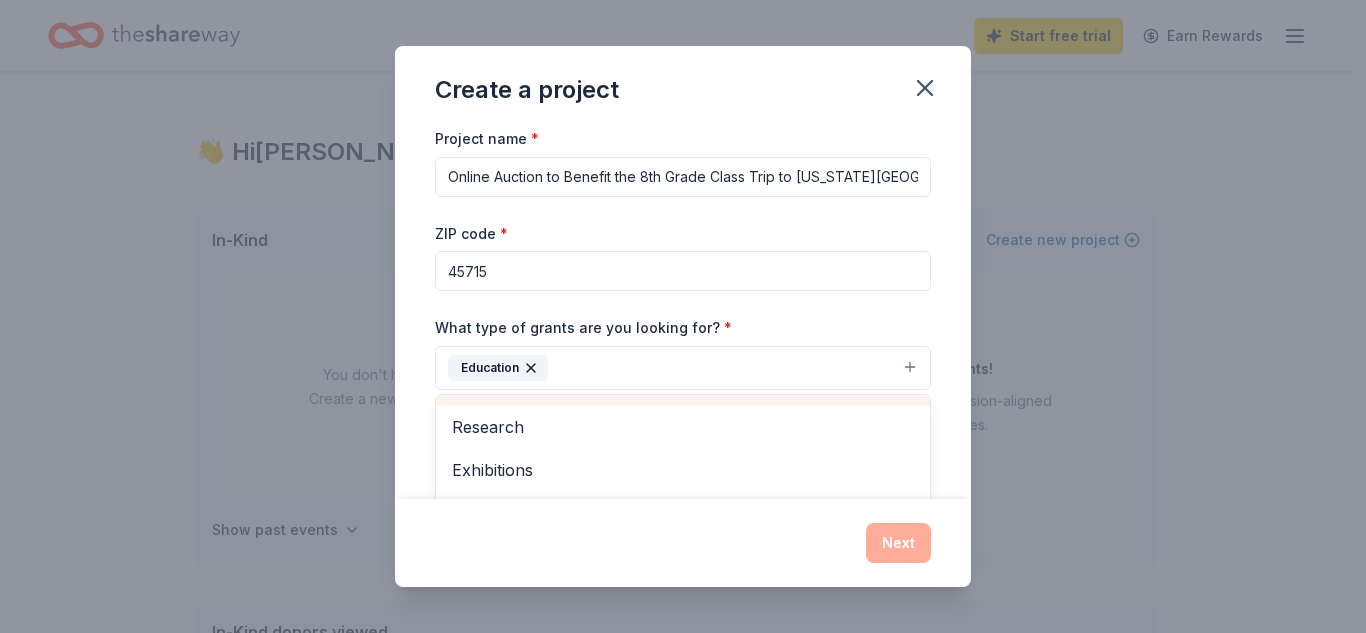 scroll, scrollTop: 194, scrollLeft: 0, axis: vertical 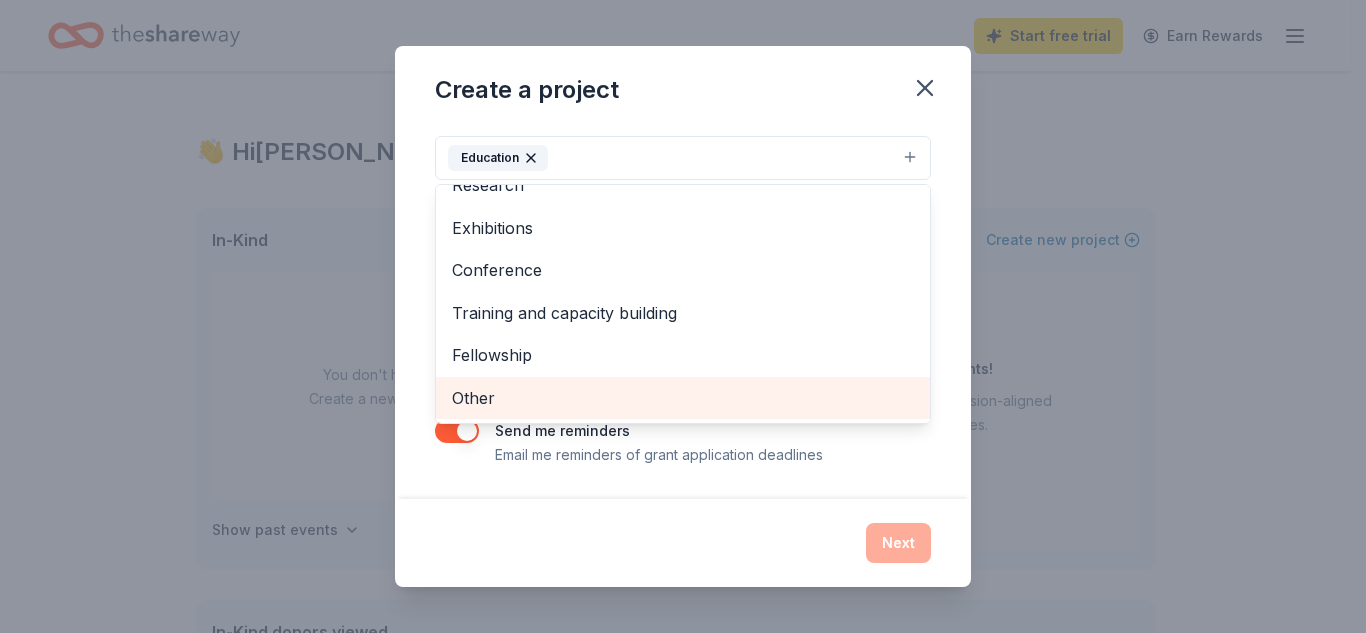 click on "Other" at bounding box center [683, 398] 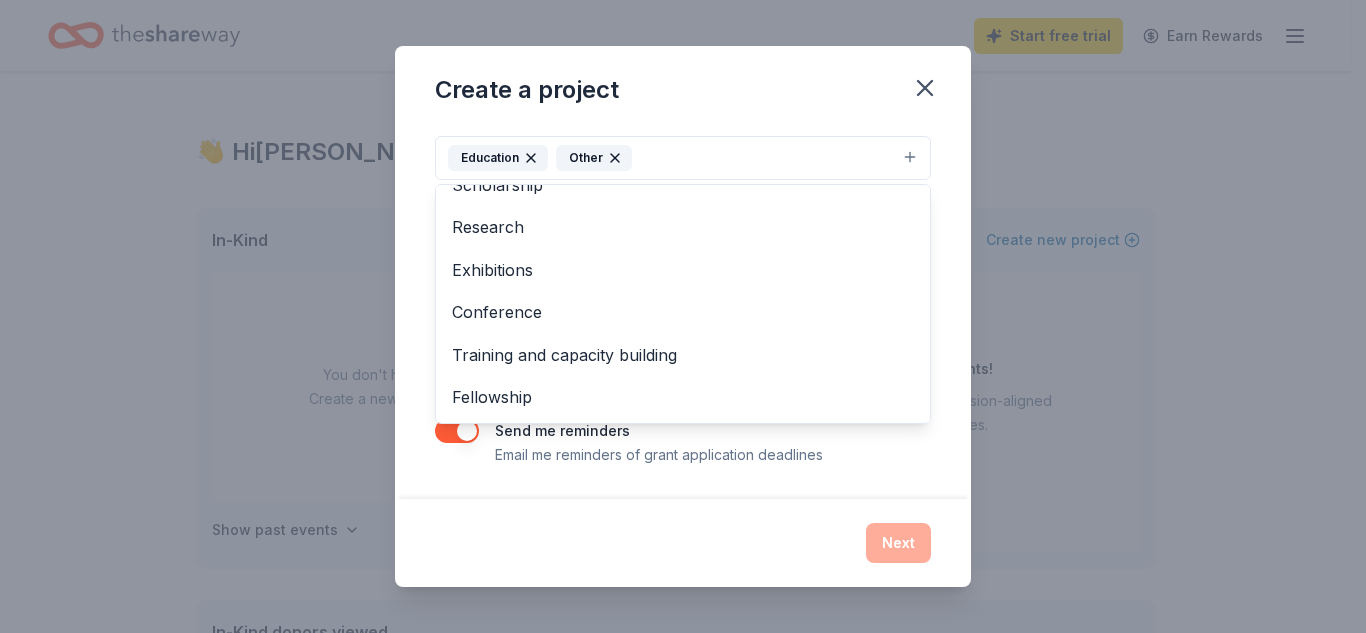 click on "Project name * Online Auction to Benefit the 8th Grade Class Trip to Washington D.C. ZIP code * 45715 What type of grants are you looking for? * Education Other Projects & programming General operations Capital Scholarship Research Exhibitions Conference Training and capacity building Fellowship What is your project about? * We use this to match you to relevant grant opportunities.   See examples We recommend at least 300 characters to get the best grant matches. Send me reminders Email me reminders of grant application deadlines" at bounding box center (683, 312) 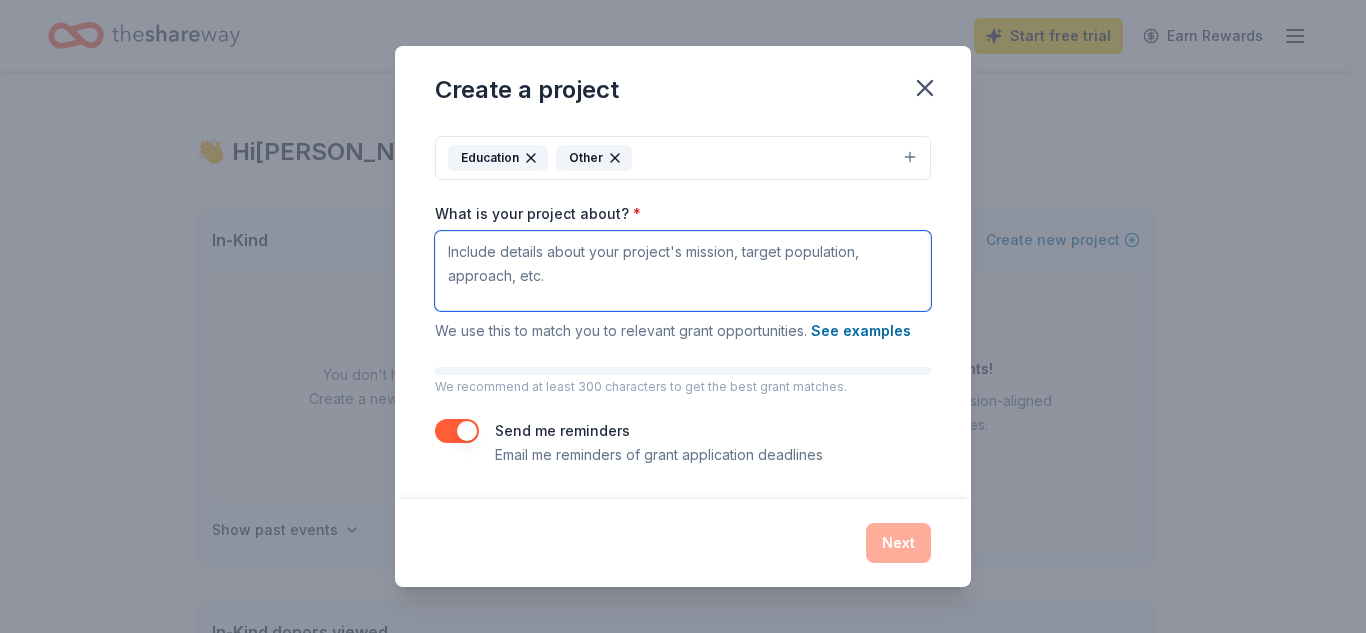 click on "What is your project about? *" at bounding box center [683, 271] 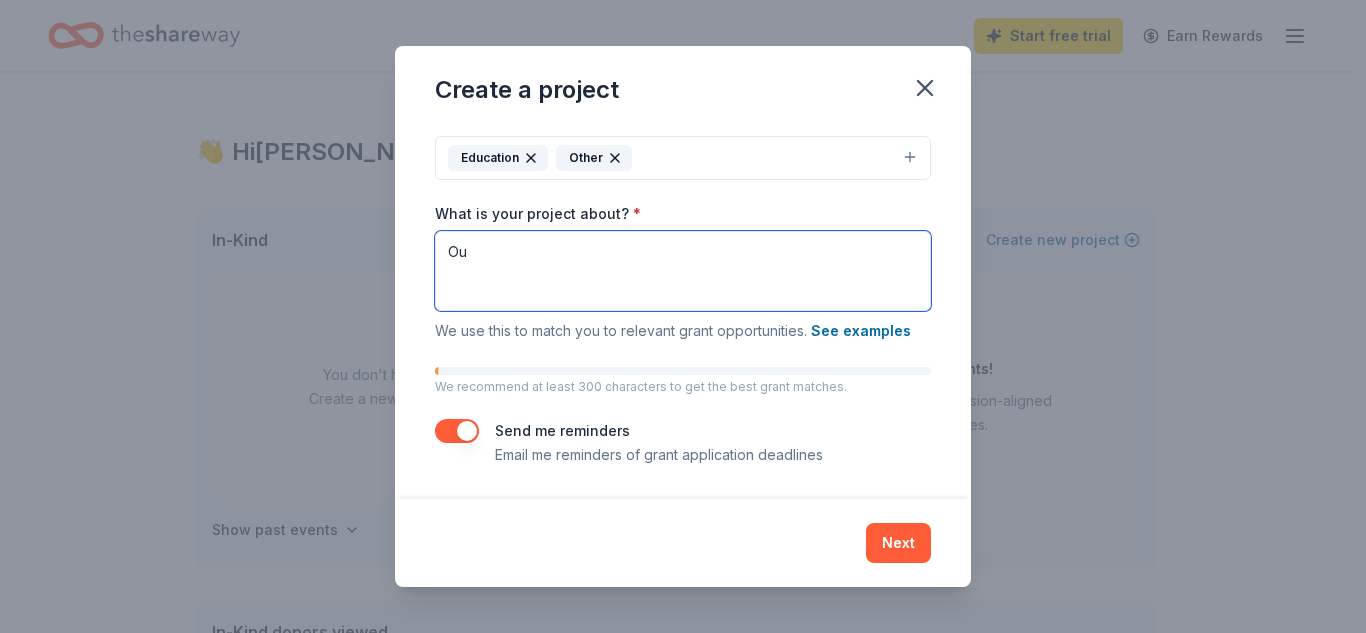 type on "O" 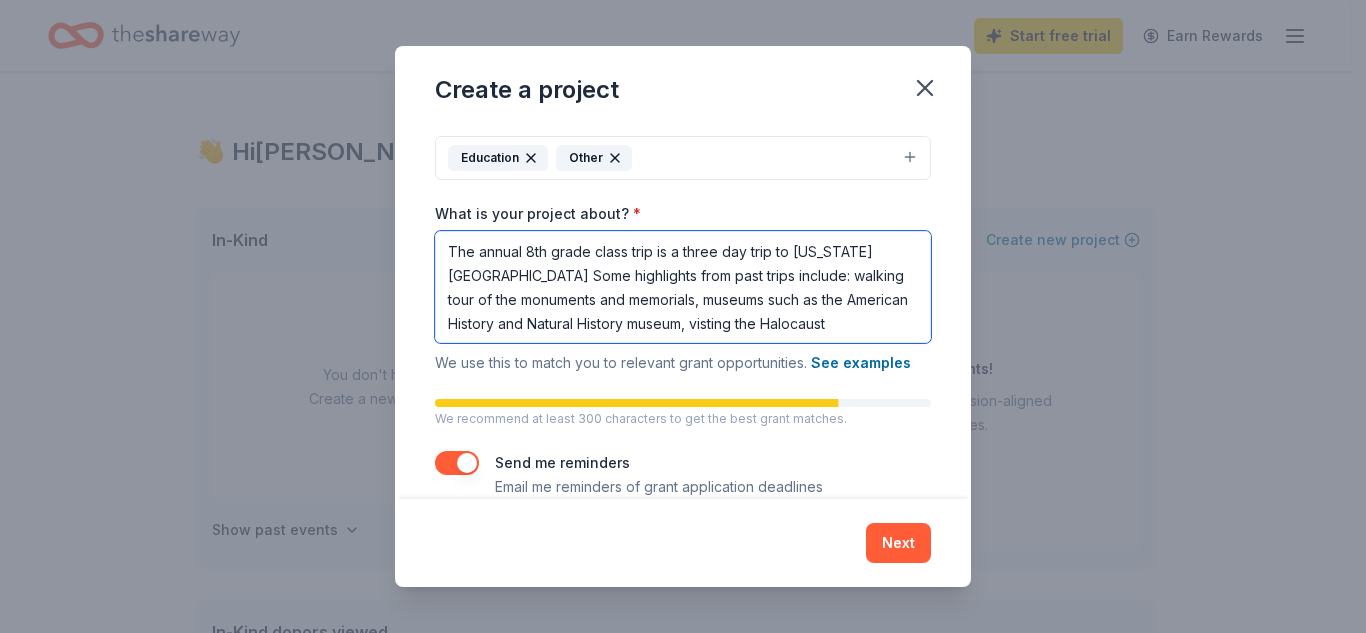 click on "The annual 8th grade class trip is a three day trip to Washington D.C. Some highlights from past trips include: walking tour of the monuments and memorials, museums such as the American History and Natural History museum, visting the Halocaust" at bounding box center [683, 287] 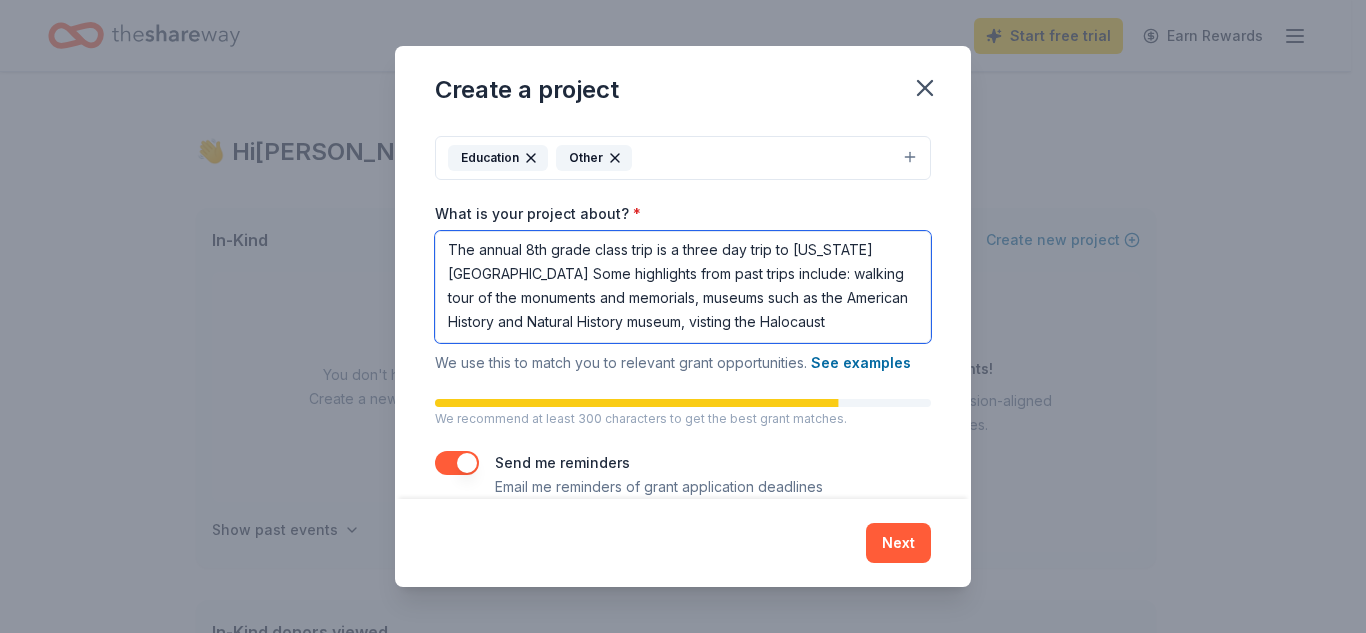 click on "The annual 8th grade class trip is a three day trip to Washington D.C. Some highlights from past trips include: walking tour of the monuments and memorials, museums such as the American History and Natural History museum, visting the Halocaust" at bounding box center (683, 287) 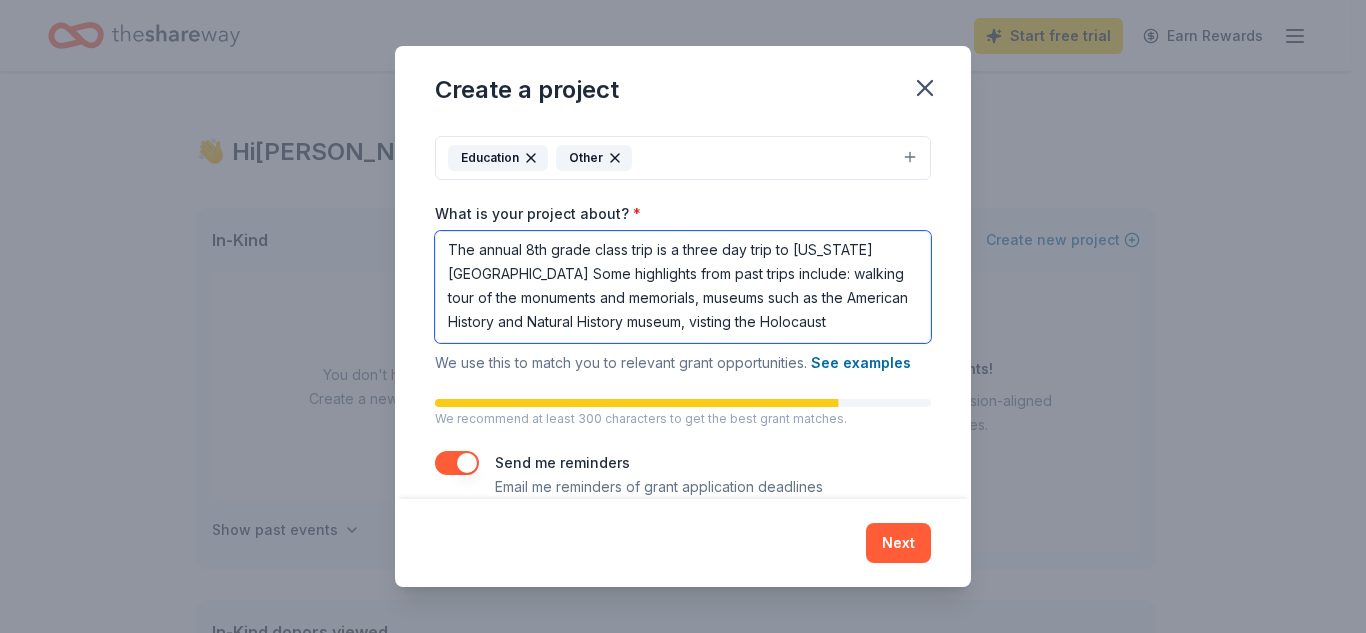 click on "The annual 8th grade class trip is a three day trip to Washington D.C. Some highlights from past trips include: walking tour of the monuments and memorials, museums such as the American History and Natural History museum, visting the Holocaust" at bounding box center [683, 287] 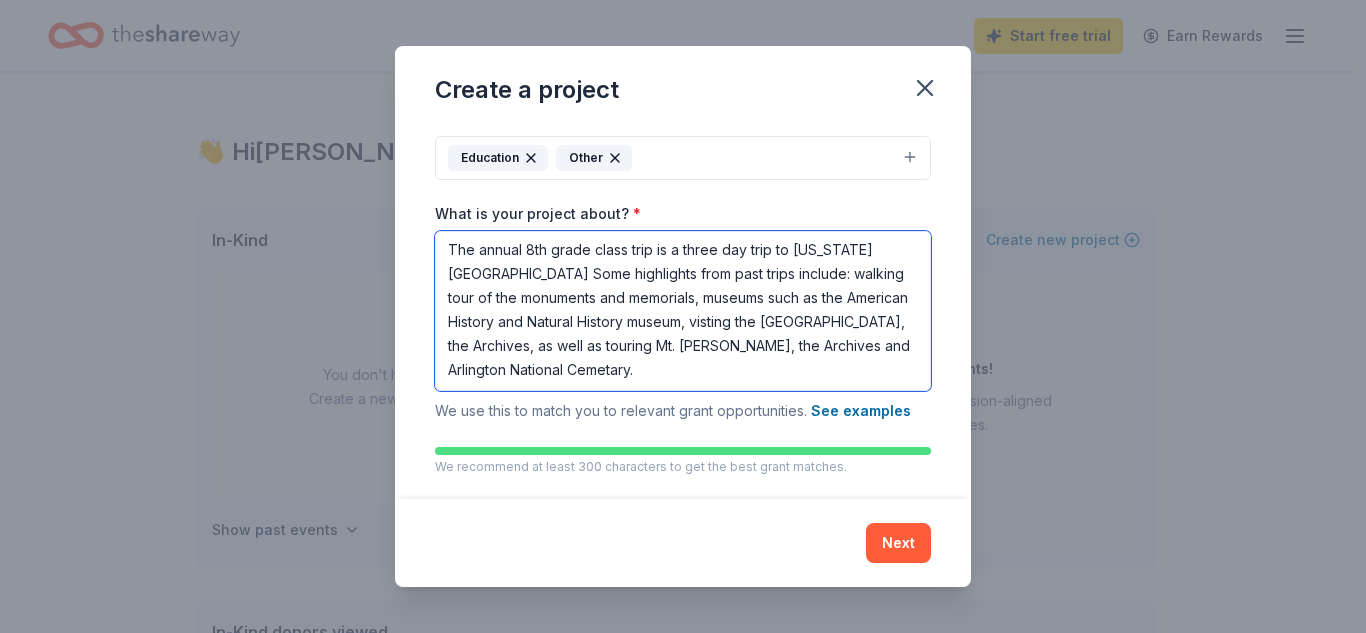 click on "The annual 8th grade class trip is a three day trip to Washington D.C. Some highlights from past trips include: walking tour of the monuments and memorials, museums such as the American History and Natural History museum, visting the Holocaust Museum, the Archives, as well as touring Mt. Vernon, the Archives and Arlington National Cemetary." at bounding box center (683, 311) 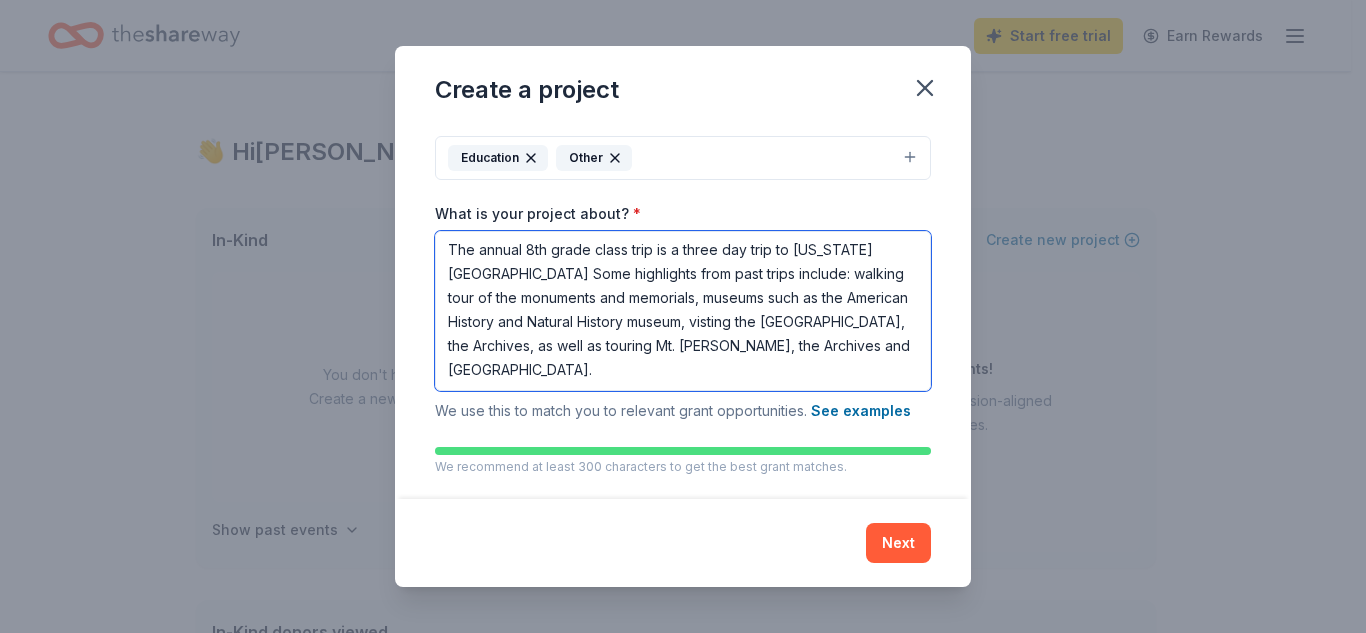 click on "The annual 8th grade class trip is a three day trip to Washington D.C. Some highlights from past trips include: walking tour of the monuments and memorials, museums such as the American History and Natural History museum, visting the Holocaust Museum, the Archives, as well as touring Mt. Vernon, the Archives and Arlington National Cemetery." at bounding box center [683, 311] 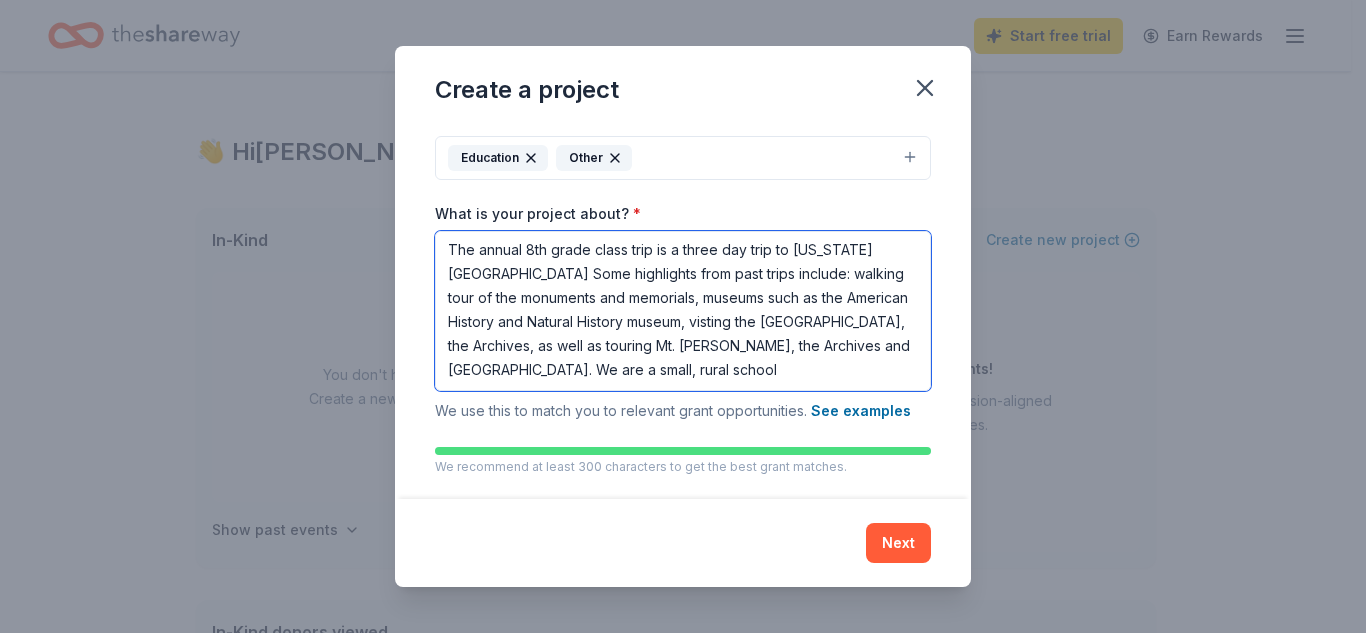 drag, startPoint x: 808, startPoint y: 348, endPoint x: 884, endPoint y: 345, distance: 76.05919 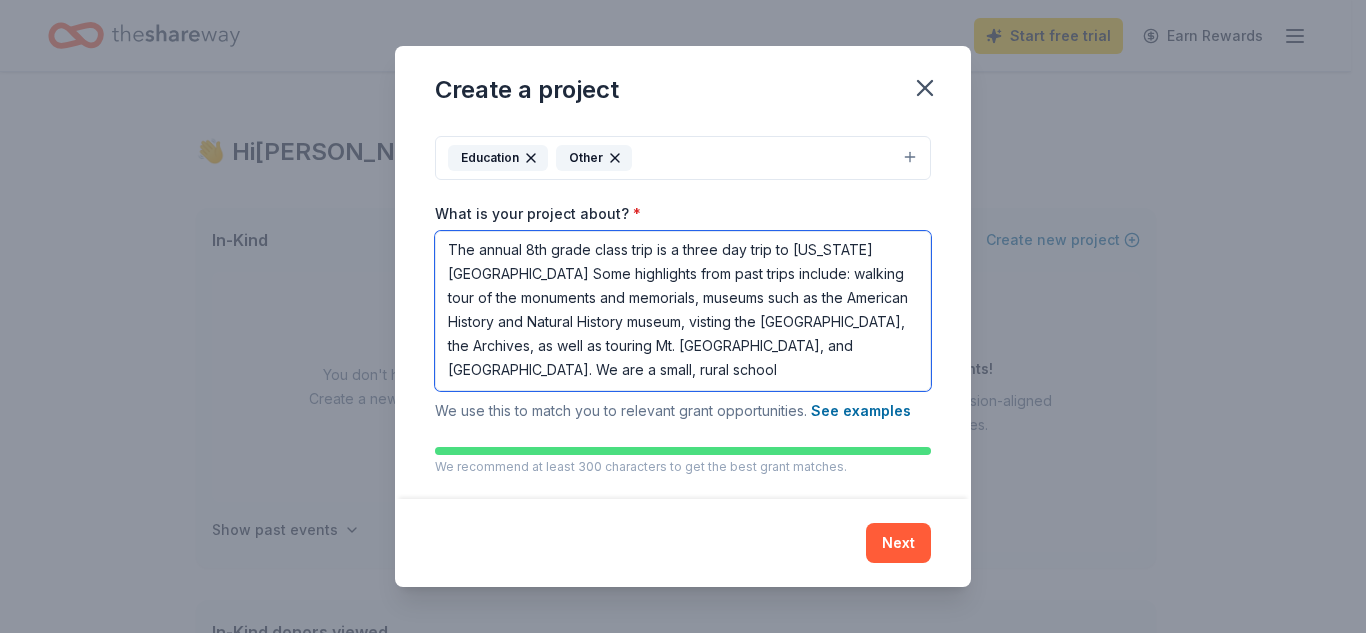 click on "The annual 8th grade class trip is a three day trip to Washington D.C. Some highlights from past trips include: walking tour of the monuments and memorials, museums such as the American History and Natural History museum, visting the Holocaust Museum, the Archives, as well as touring Mt. Vernon, and Arlington National Cemetery. We are a small, rural school" at bounding box center (683, 311) 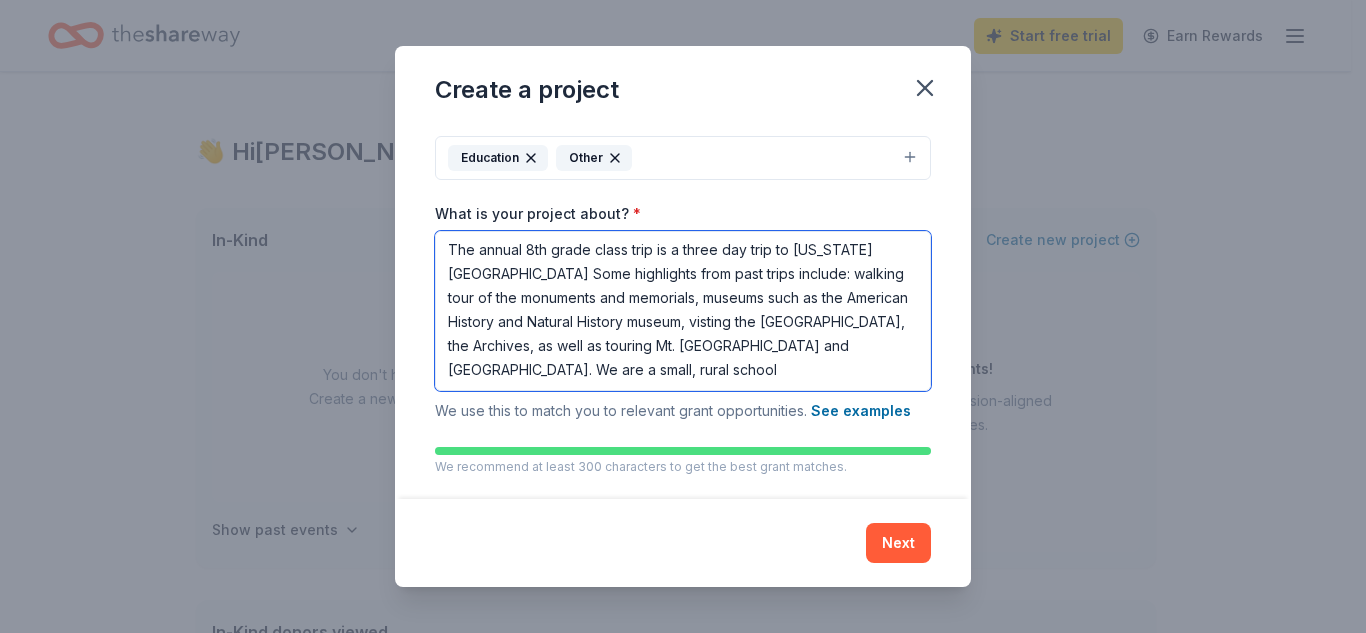 click on "The annual 8th grade class trip is a three day trip to Washington D.C. Some highlights from past trips include: walking tour of the monuments and memorials, museums such as the American History and Natural History museum, visting the Holocaust Museum, the Archives, as well as touring Mt. Vernon and Arlington National Cemetery. We are a small, rural school" at bounding box center (683, 311) 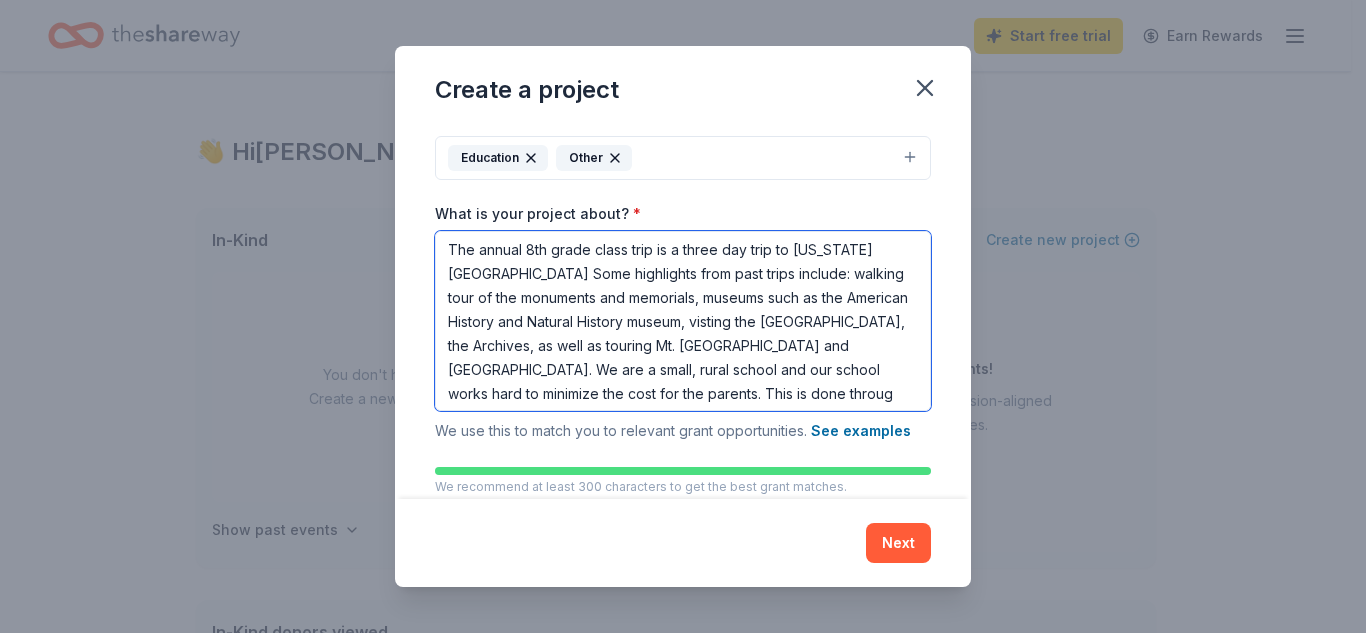 scroll, scrollTop: 19, scrollLeft: 0, axis: vertical 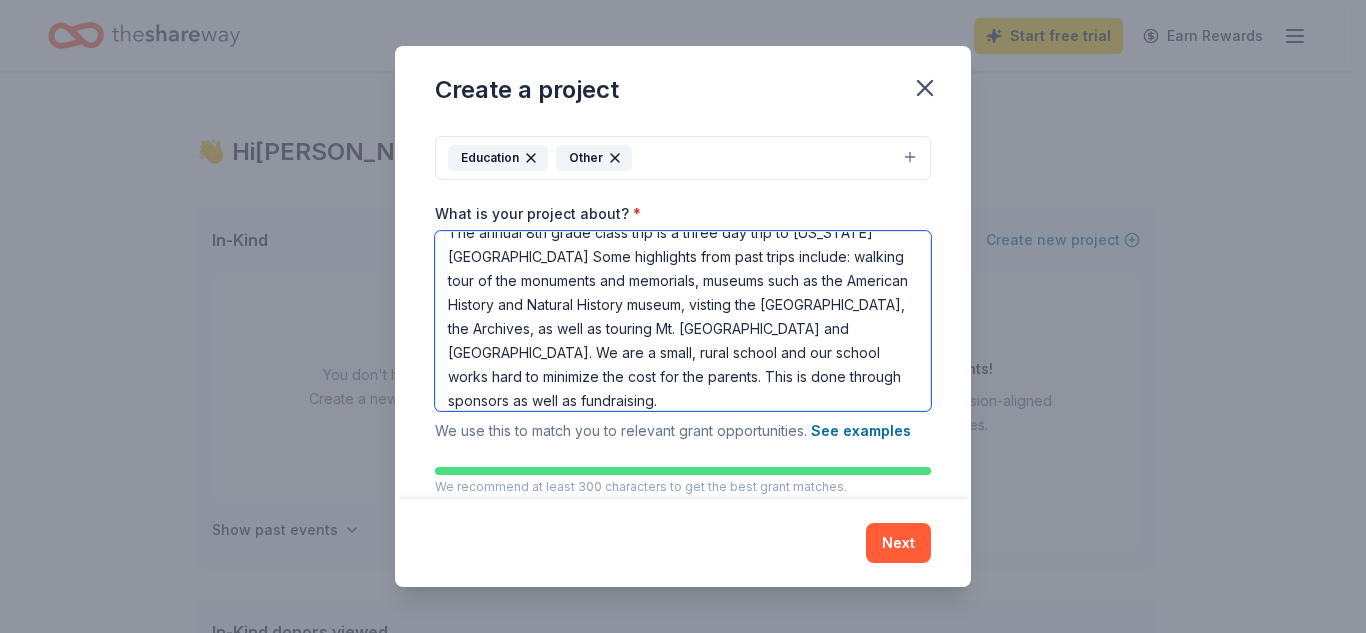 drag, startPoint x: 792, startPoint y: 351, endPoint x: 863, endPoint y: 351, distance: 71 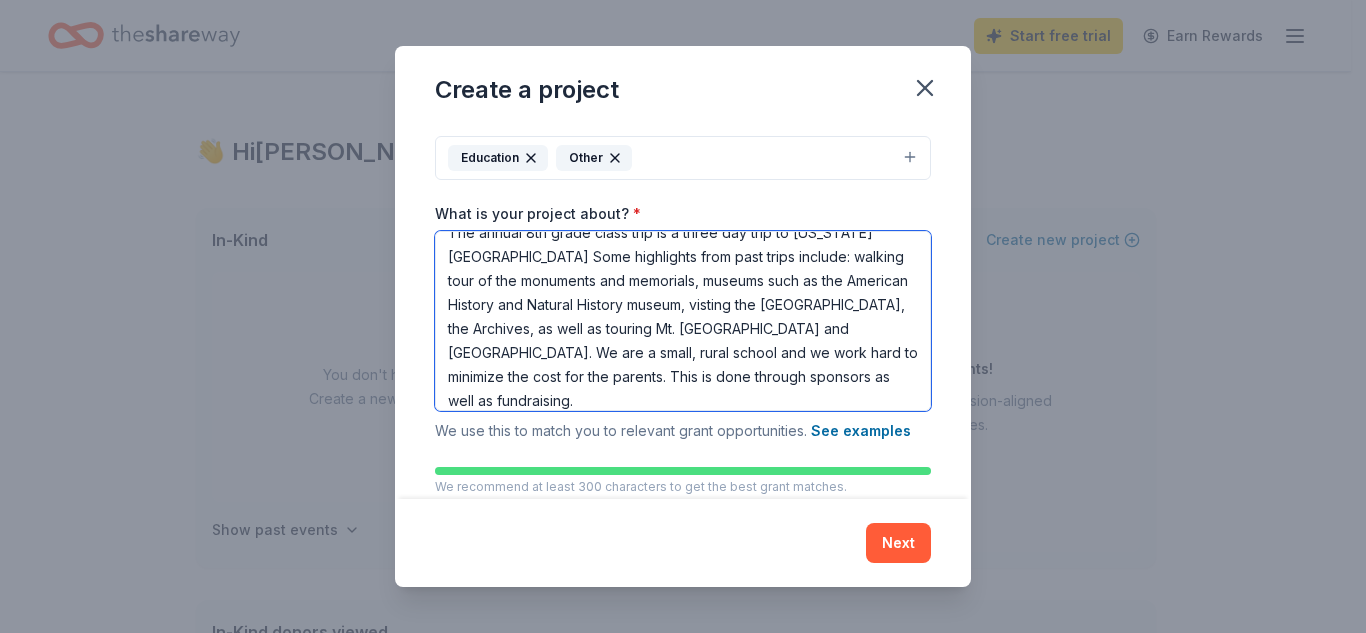 click on "The annual 8th grade class trip is a three day trip to Washington D.C. Some highlights from past trips include: walking tour of the monuments and memorials, museums such as the American History and Natural History museum, visting the Holocaust Museum, the Archives, as well as touring Mt. Vernon and Arlington National Cemetery. We are a small, rural school and we work hard to minimize the cost for the parents. This is done through sponsors as well as fundraising." at bounding box center [683, 321] 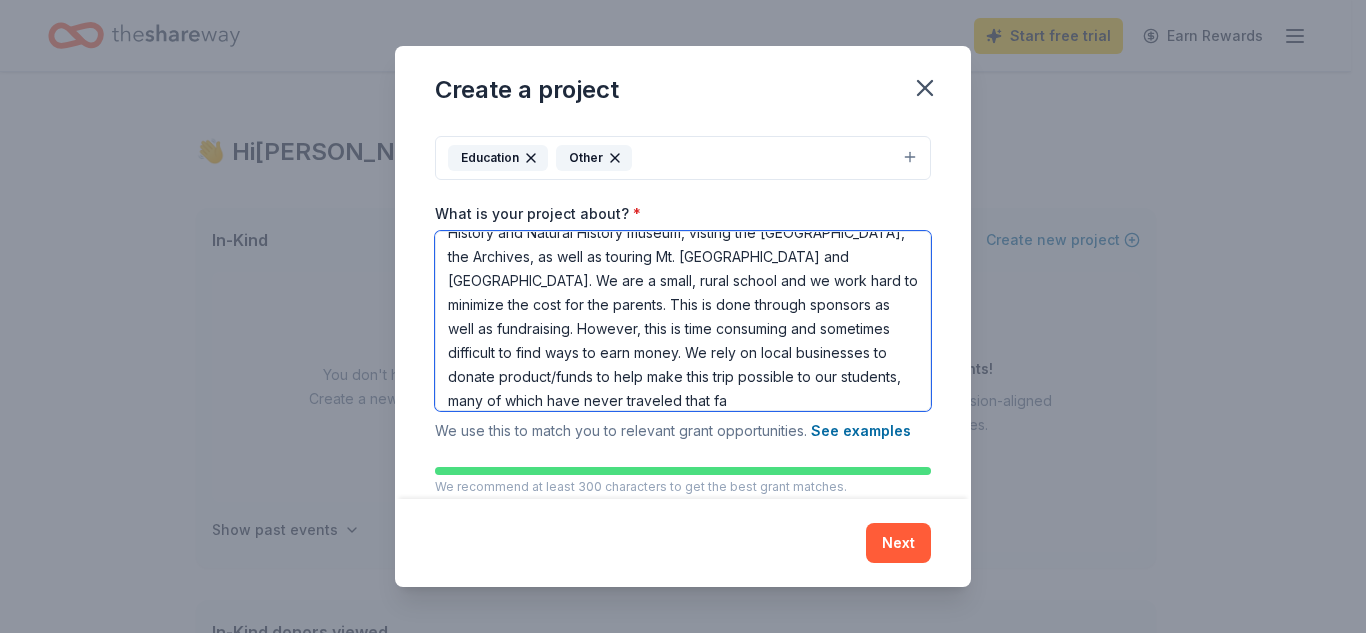 scroll, scrollTop: 115, scrollLeft: 0, axis: vertical 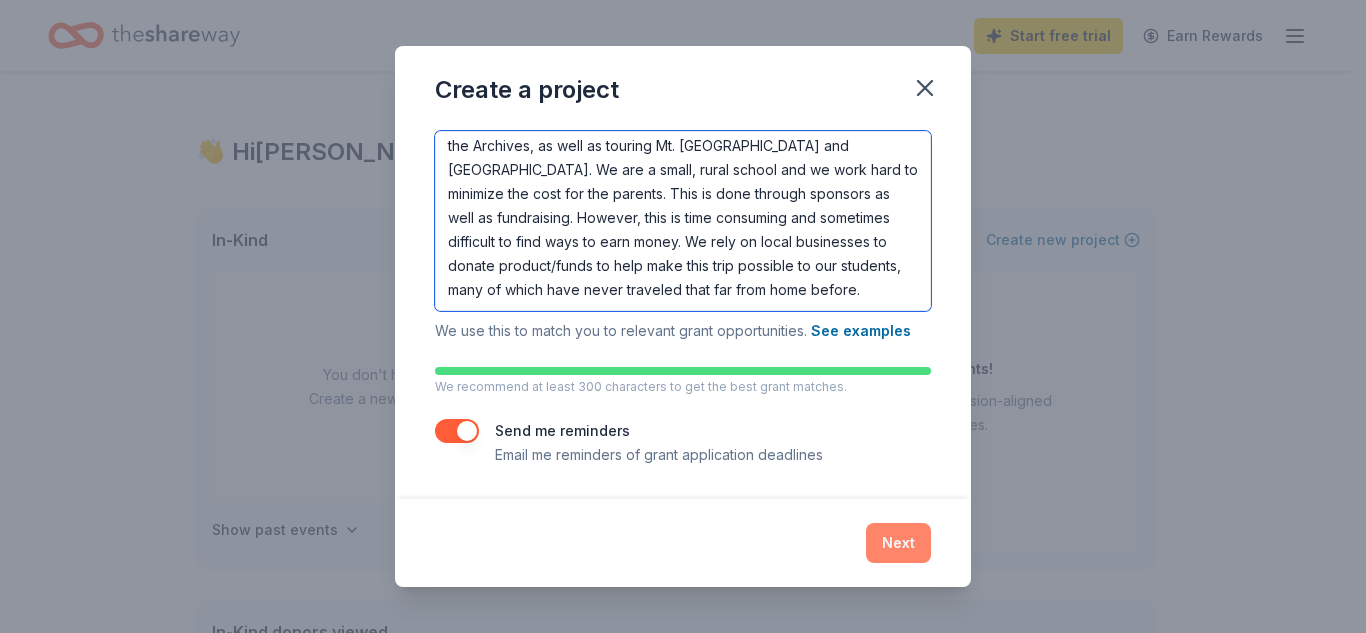 type on "The annual 8th grade class trip is a three day trip to Washington D.C. Some highlights from past trips include: walking tour of the monuments and memorials, museums such as the American History and Natural History museum, visting the Holocaust Museum, the Archives, as well as touring Mt. Vernon and Arlington National Cemetery. We are a small, rural school and we work hard to minimize the cost for the parents. This is done through sponsors as well as fundraising. However, this is time consuming and sometimes difficult to find ways to earn money. We rely on local businesses to donate product/funds to help make this trip possible to our students, many of which have never traveled that far from home before." 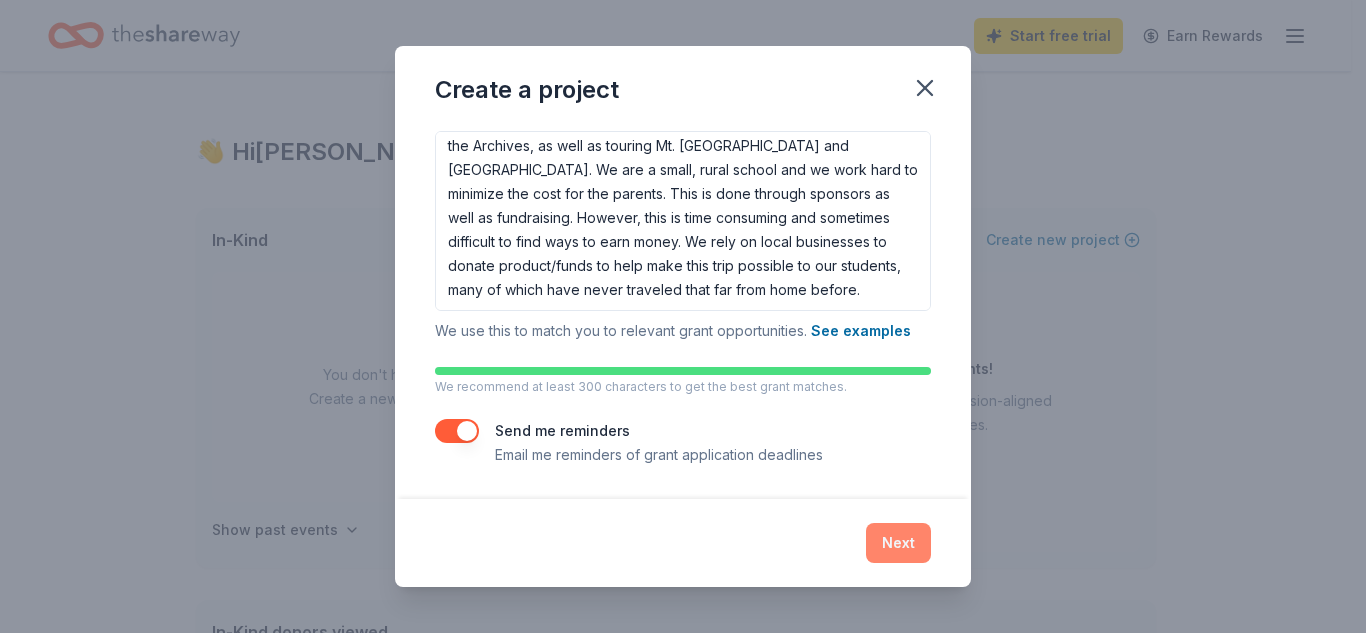 click on "Next" at bounding box center (898, 543) 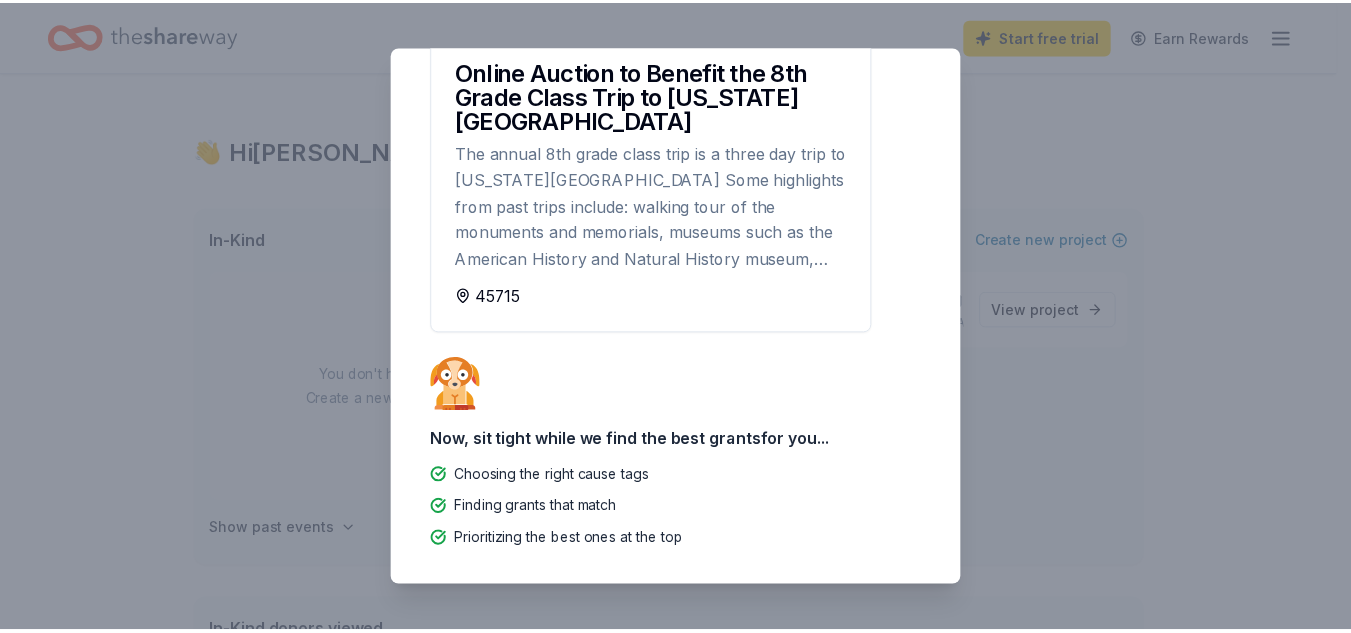 scroll, scrollTop: 0, scrollLeft: 0, axis: both 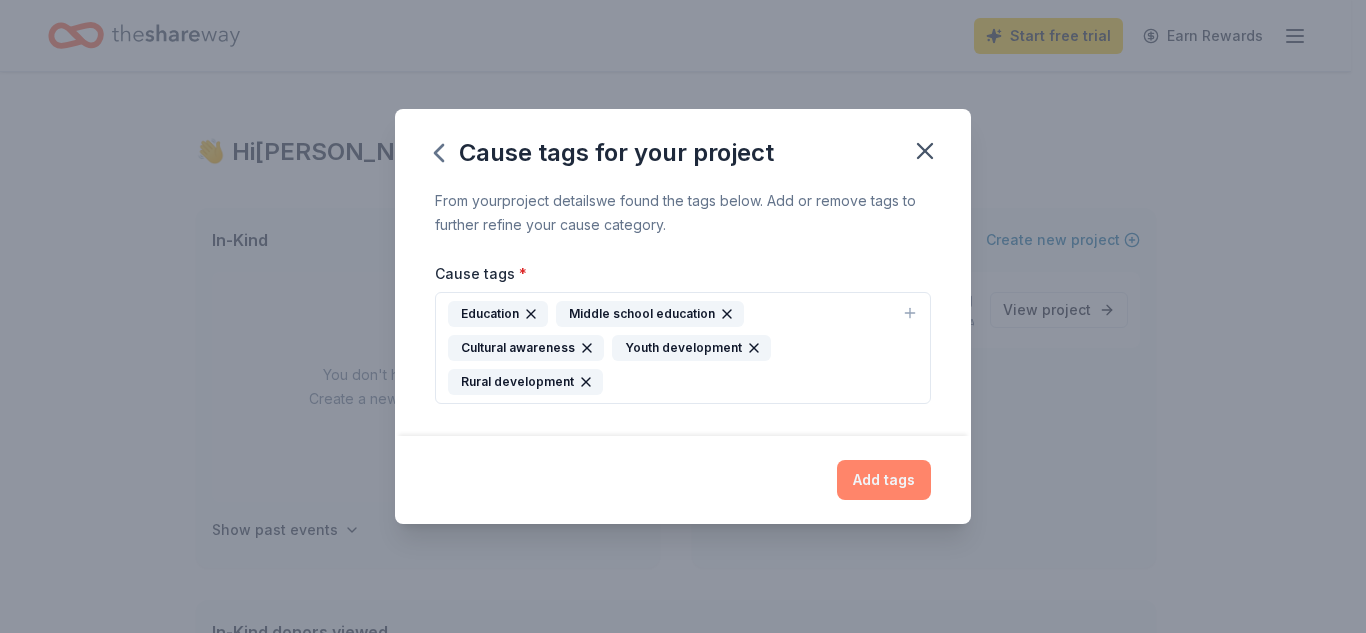 click on "Add tags" at bounding box center [884, 480] 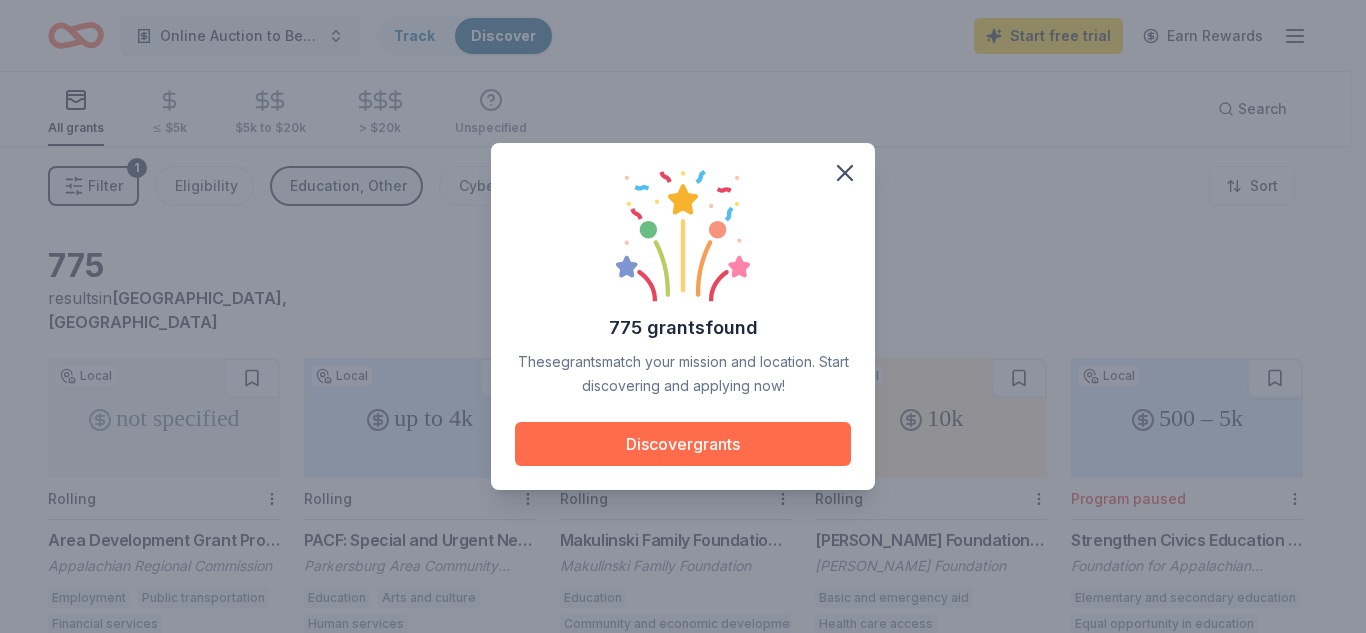 click on "Discover  grants" at bounding box center (683, 444) 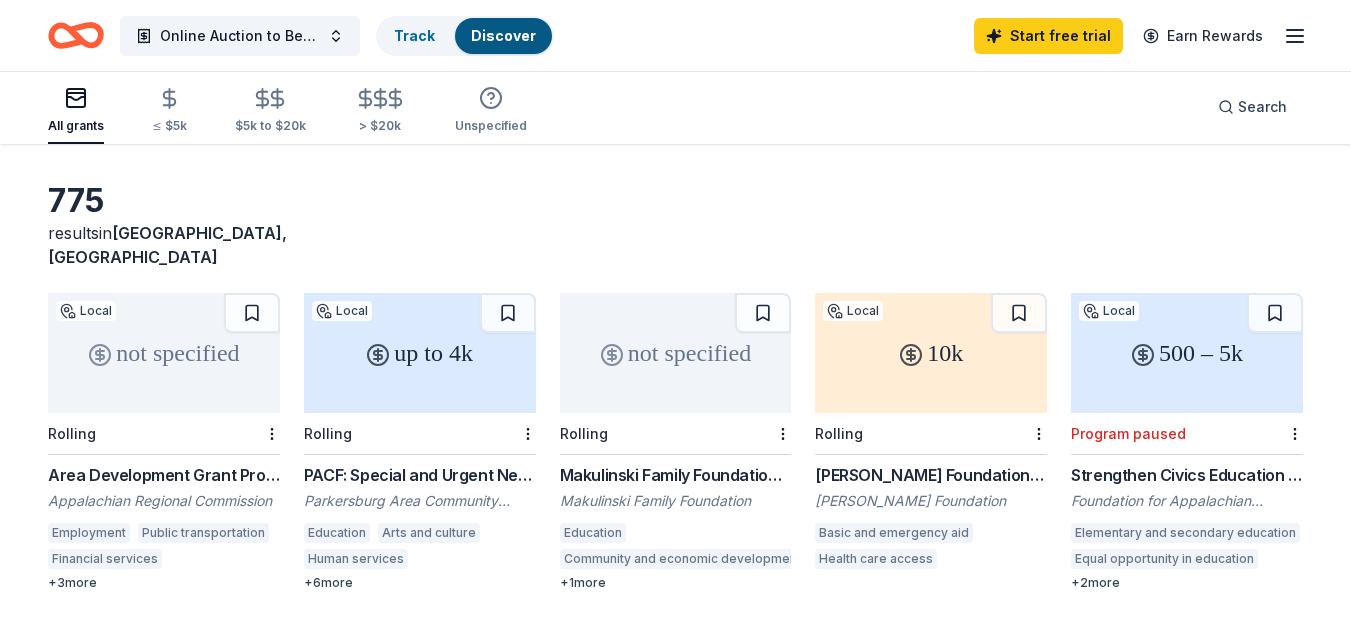 scroll, scrollTop: 100, scrollLeft: 0, axis: vertical 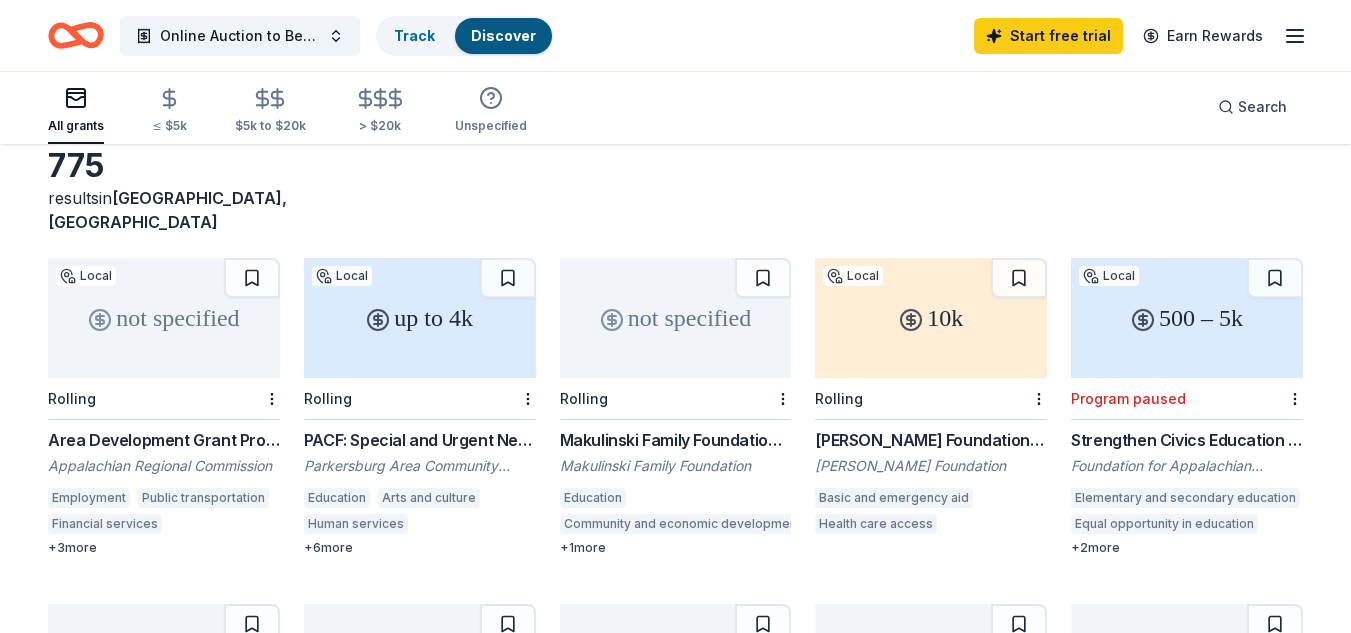 click on "Area Development Grant Program" at bounding box center (164, 440) 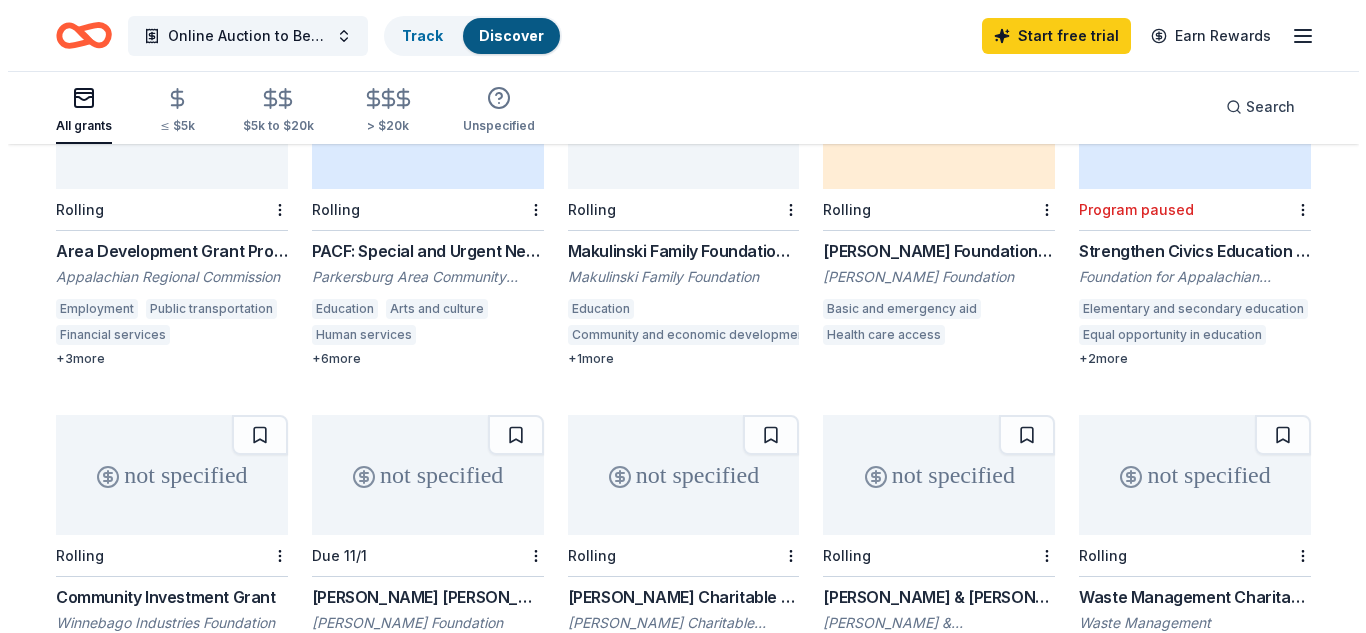 scroll, scrollTop: 0, scrollLeft: 0, axis: both 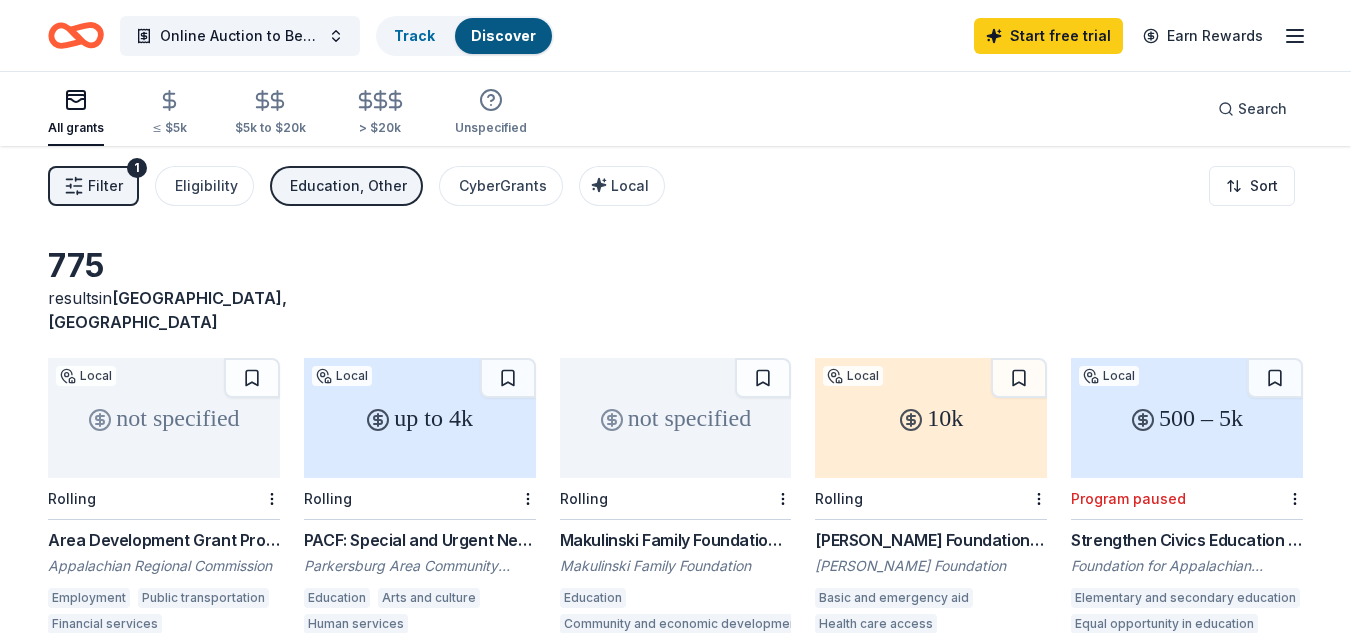 click on "Filter" at bounding box center [105, 186] 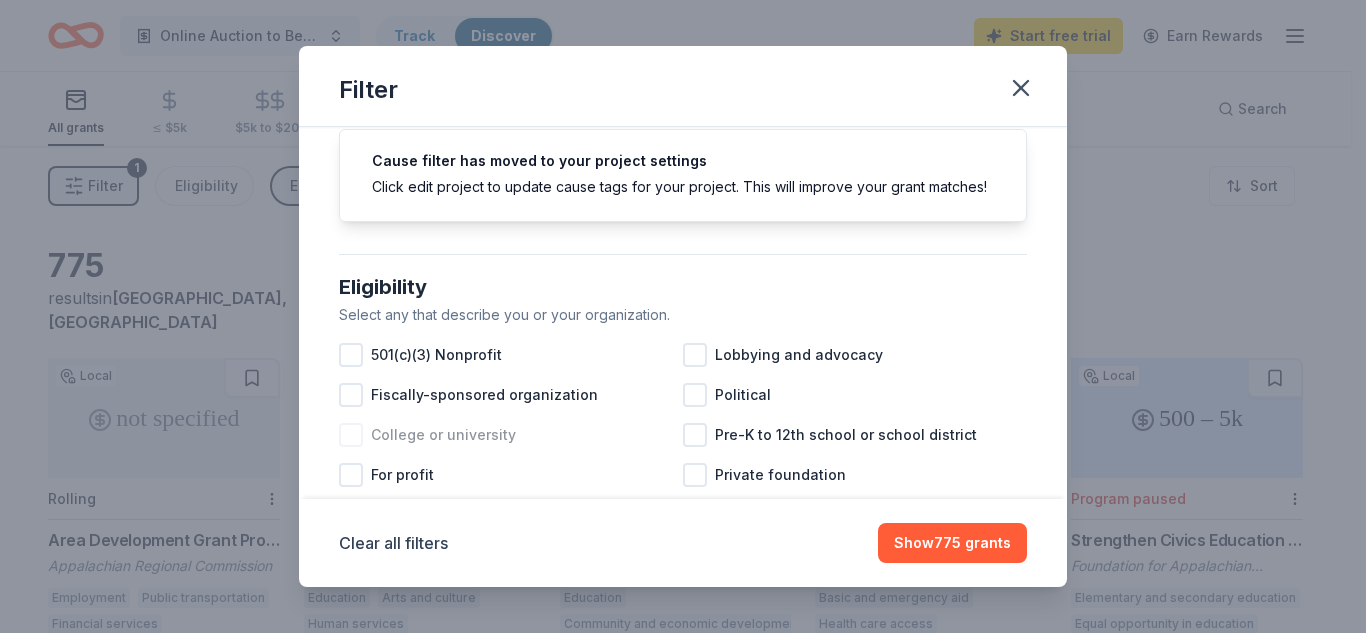 scroll, scrollTop: 100, scrollLeft: 0, axis: vertical 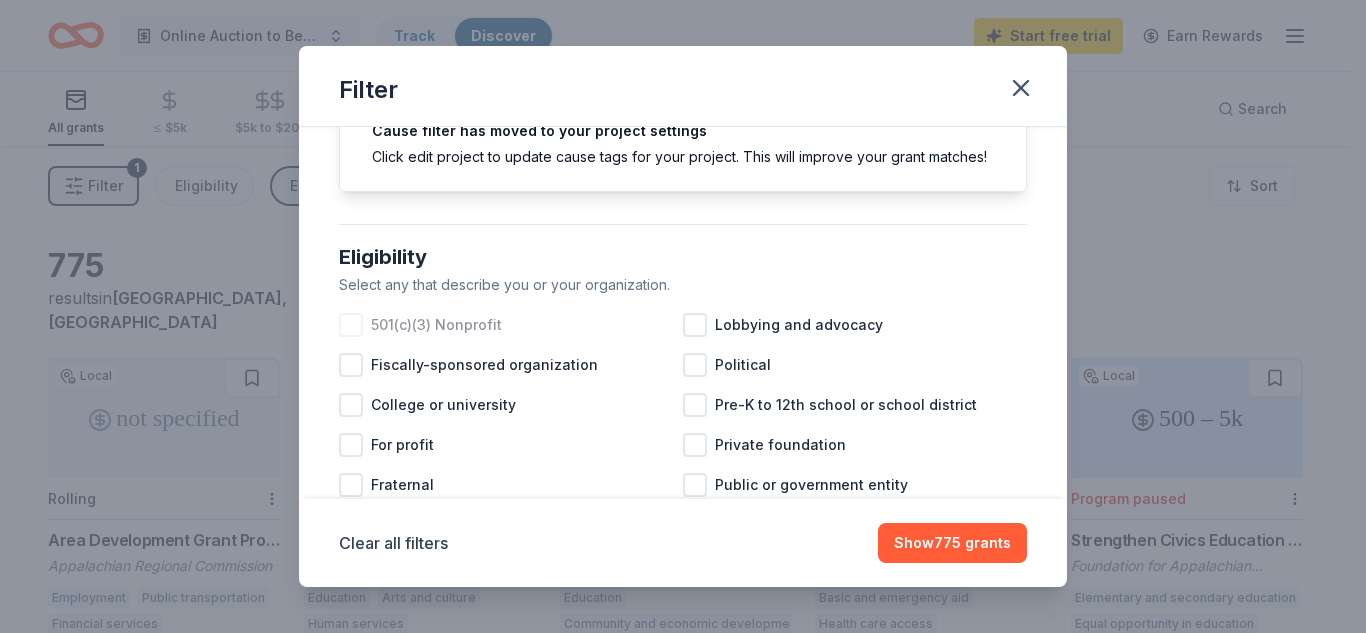click on "501(c)(3) Nonprofit" at bounding box center [511, 325] 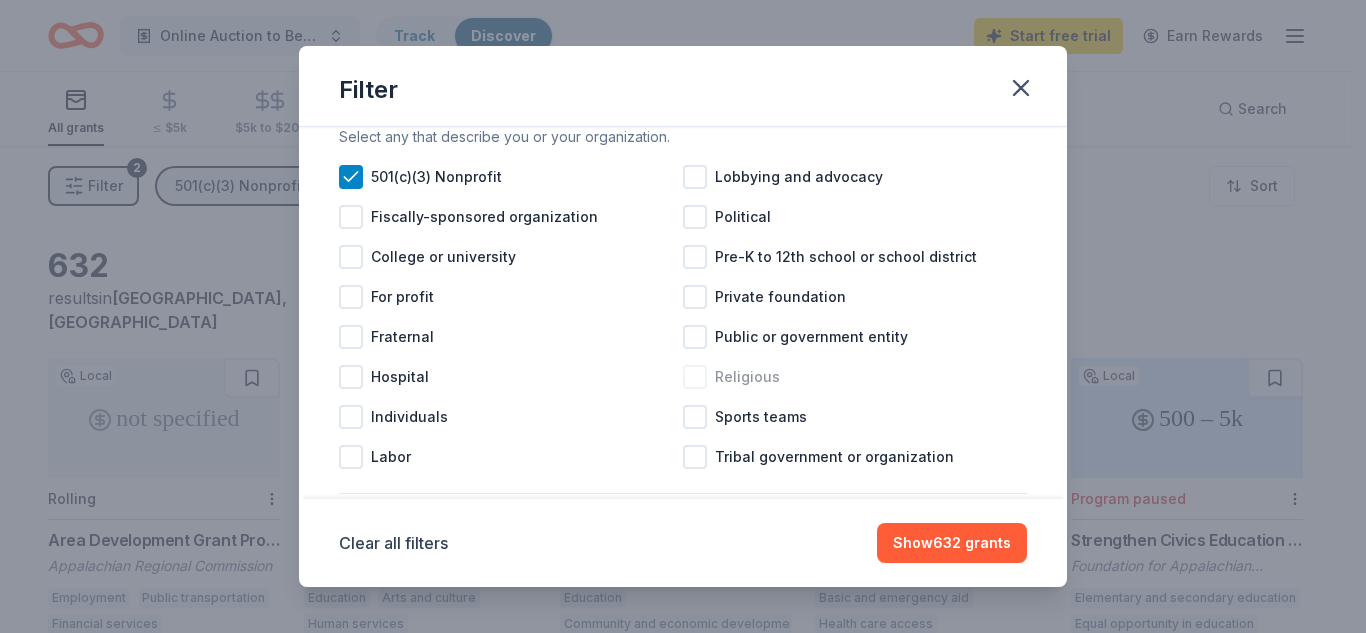 scroll, scrollTop: 300, scrollLeft: 0, axis: vertical 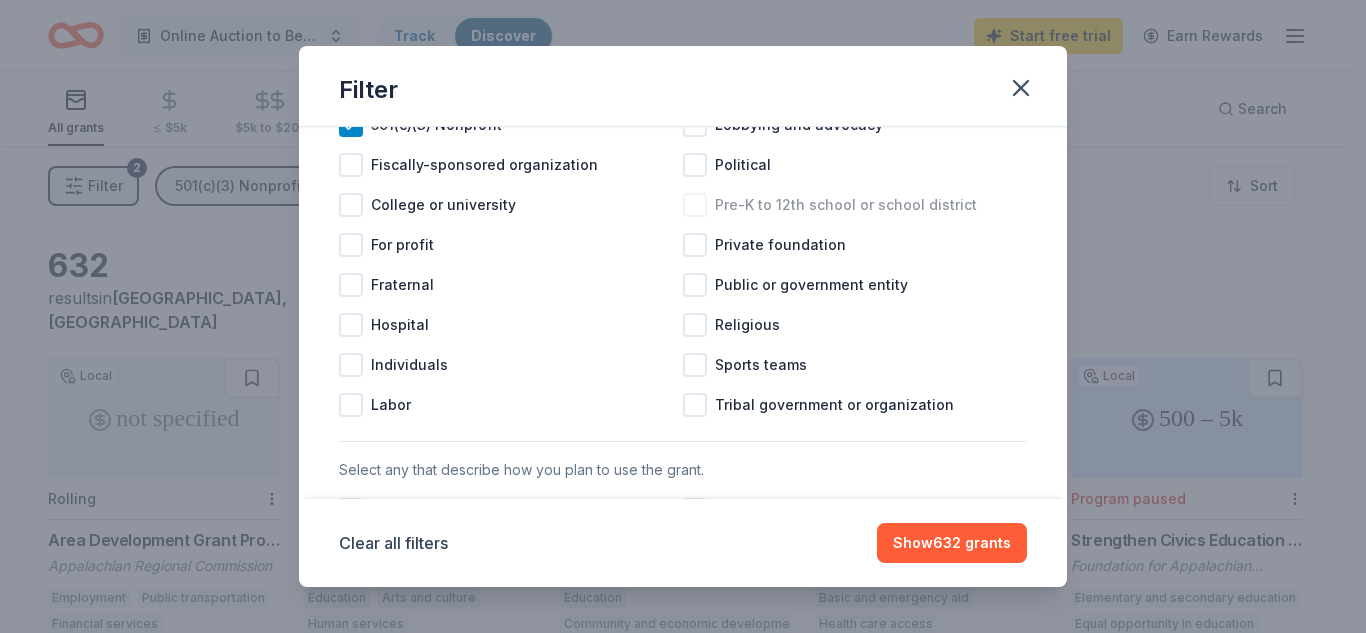 click at bounding box center [695, 205] 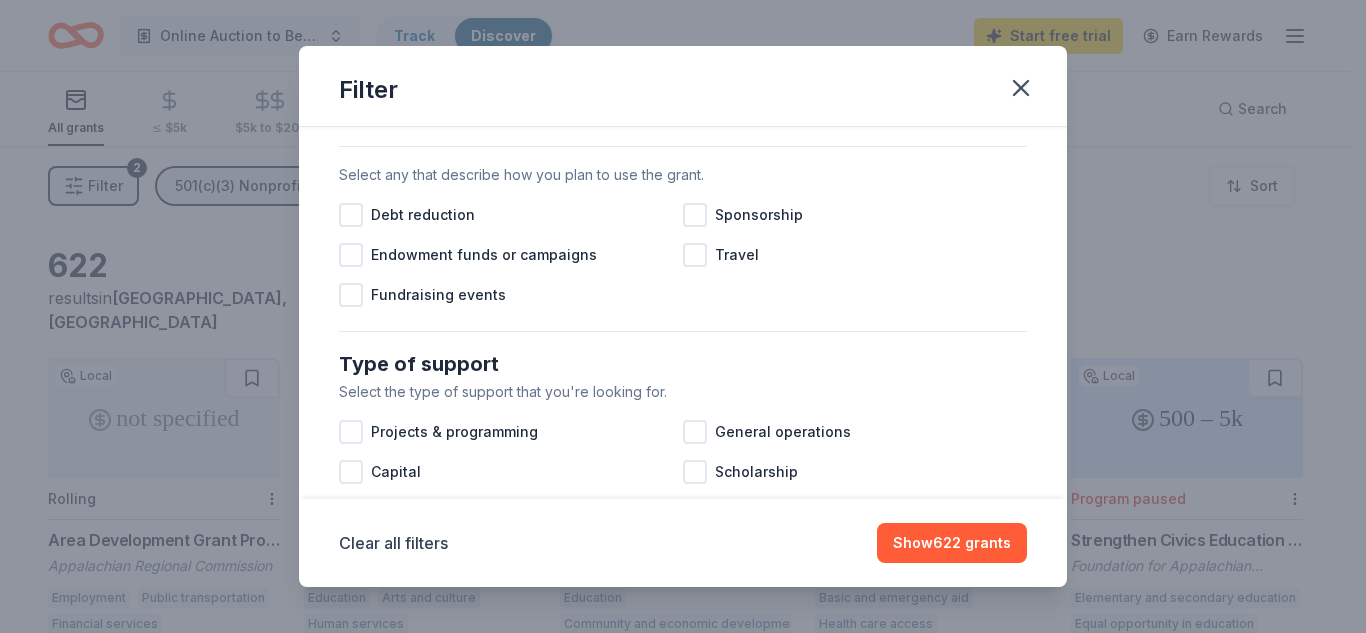 scroll, scrollTop: 600, scrollLeft: 0, axis: vertical 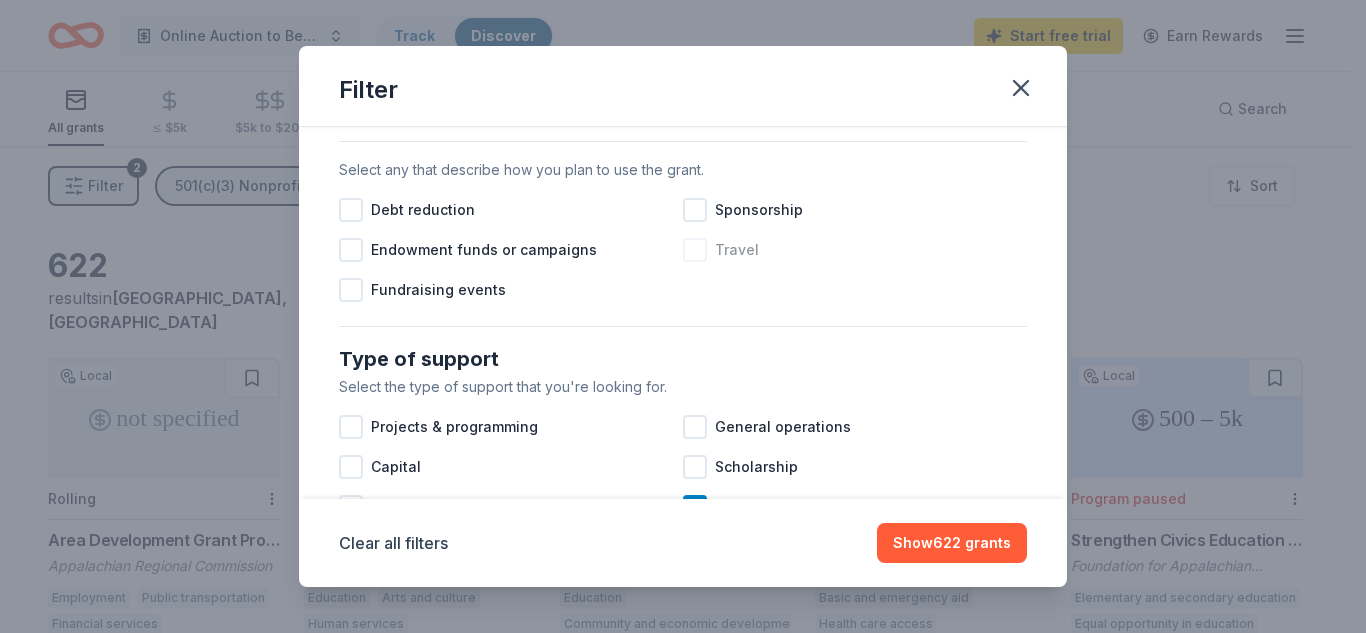 click at bounding box center [695, 250] 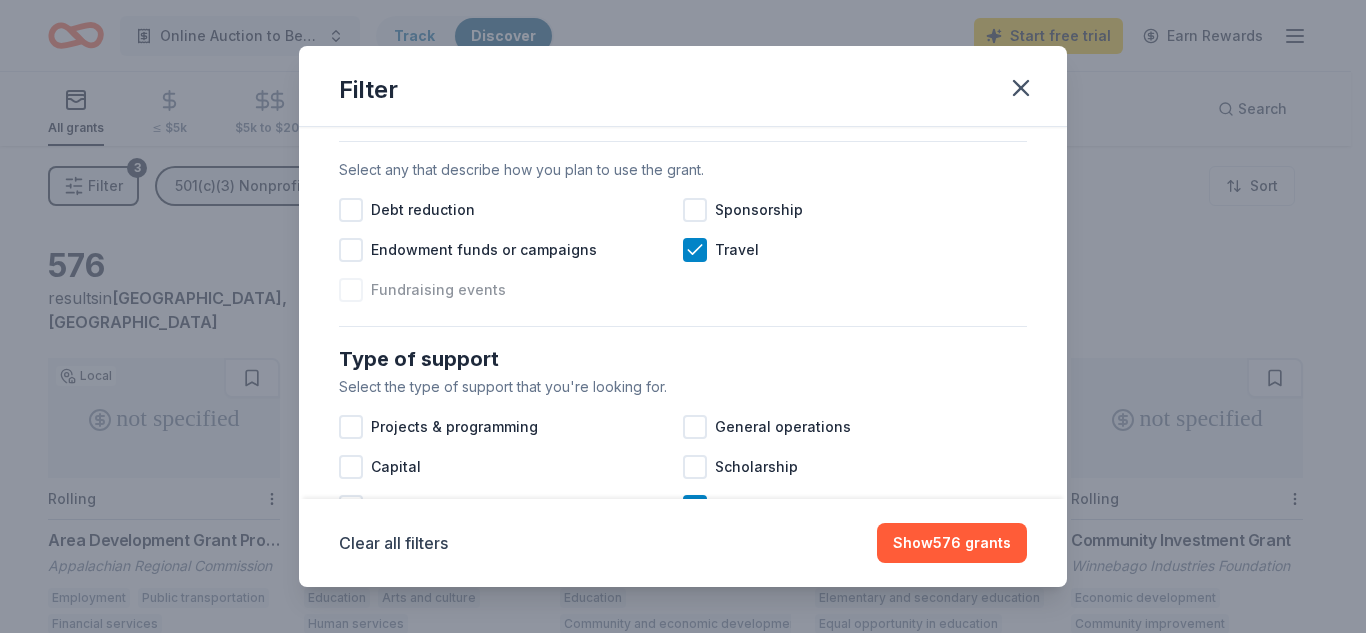 click at bounding box center [351, 290] 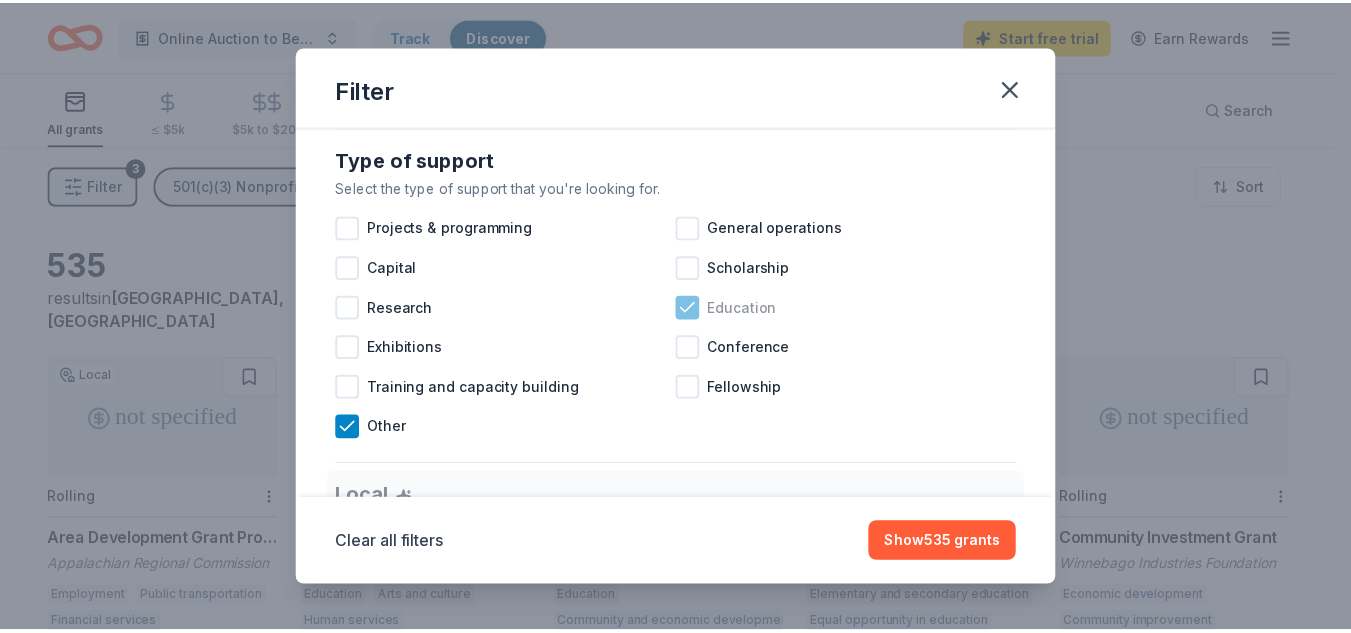 scroll, scrollTop: 800, scrollLeft: 0, axis: vertical 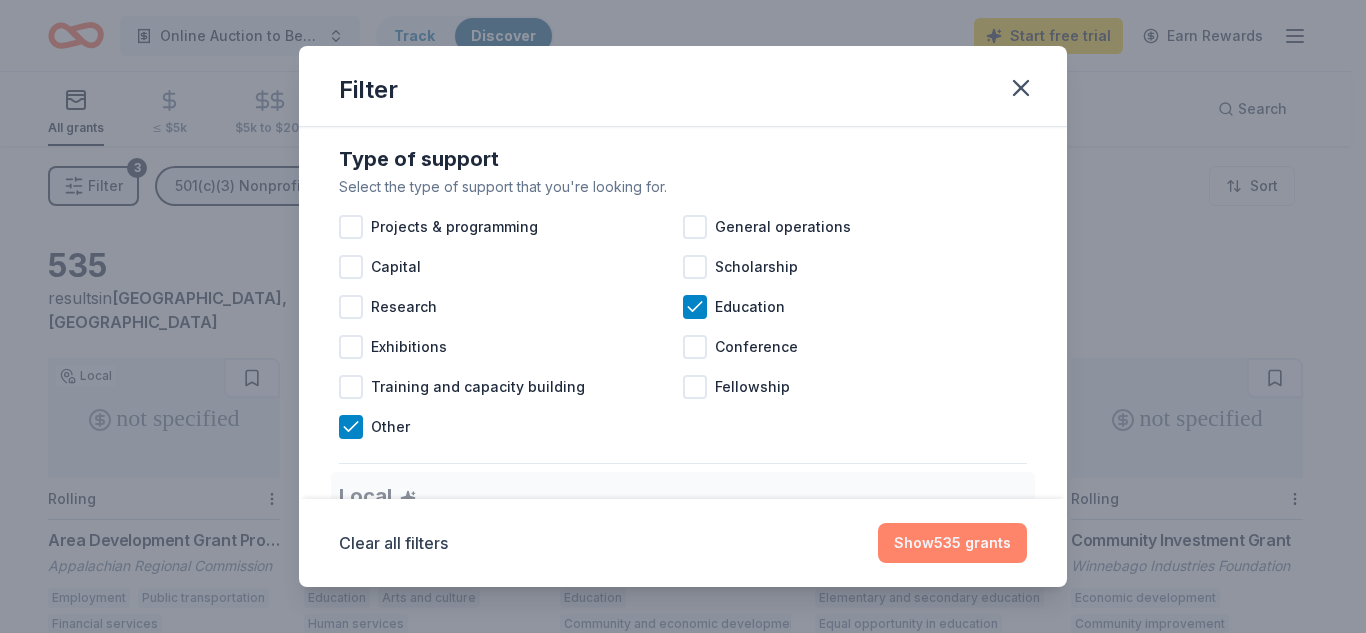 click on "Show  535   grants" at bounding box center (952, 543) 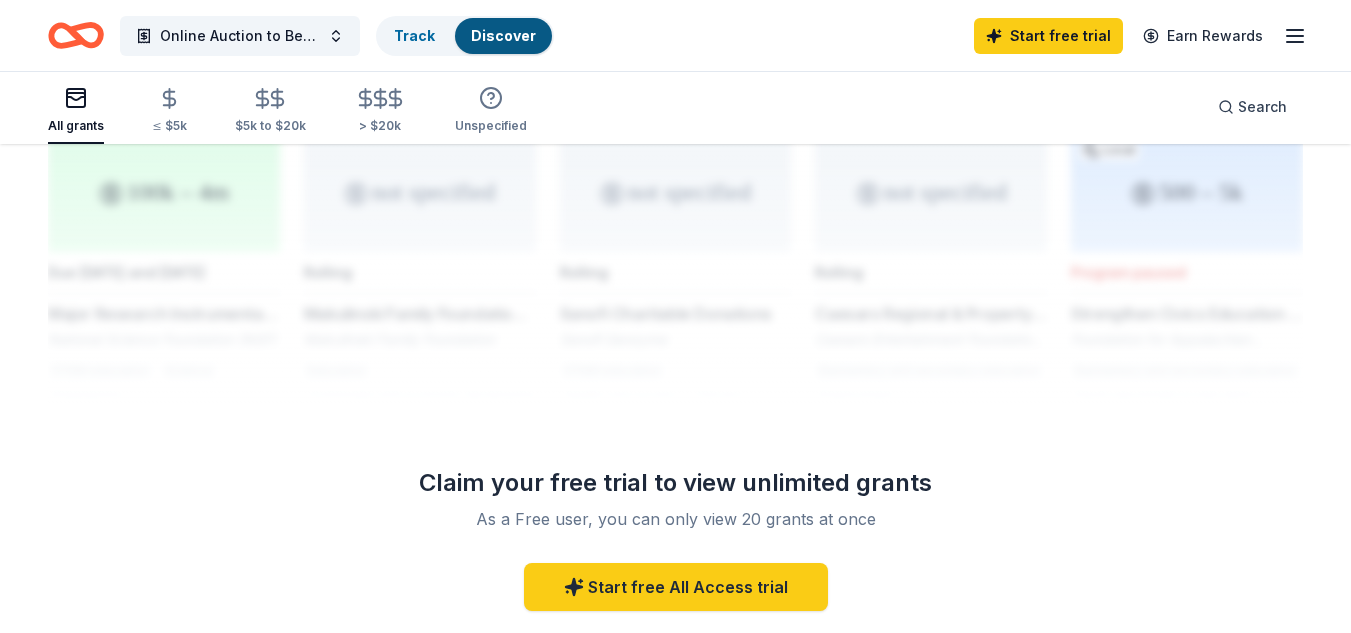 scroll, scrollTop: 1705, scrollLeft: 0, axis: vertical 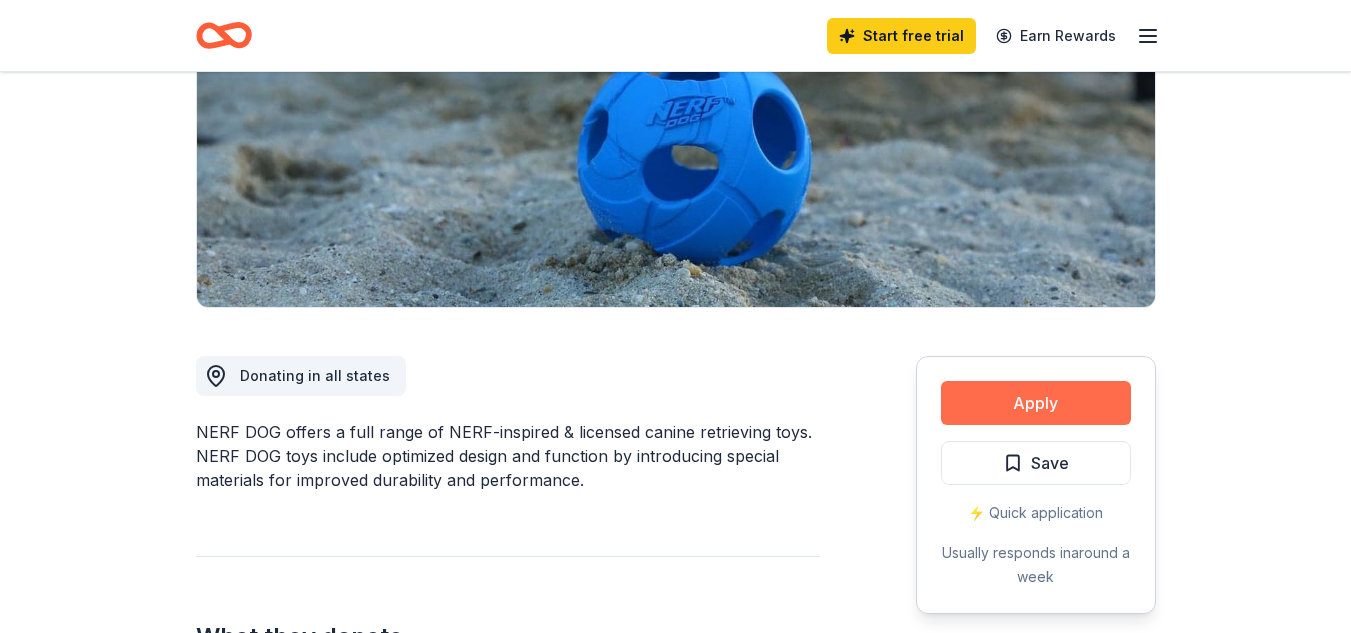 click on "Apply" at bounding box center [1036, 403] 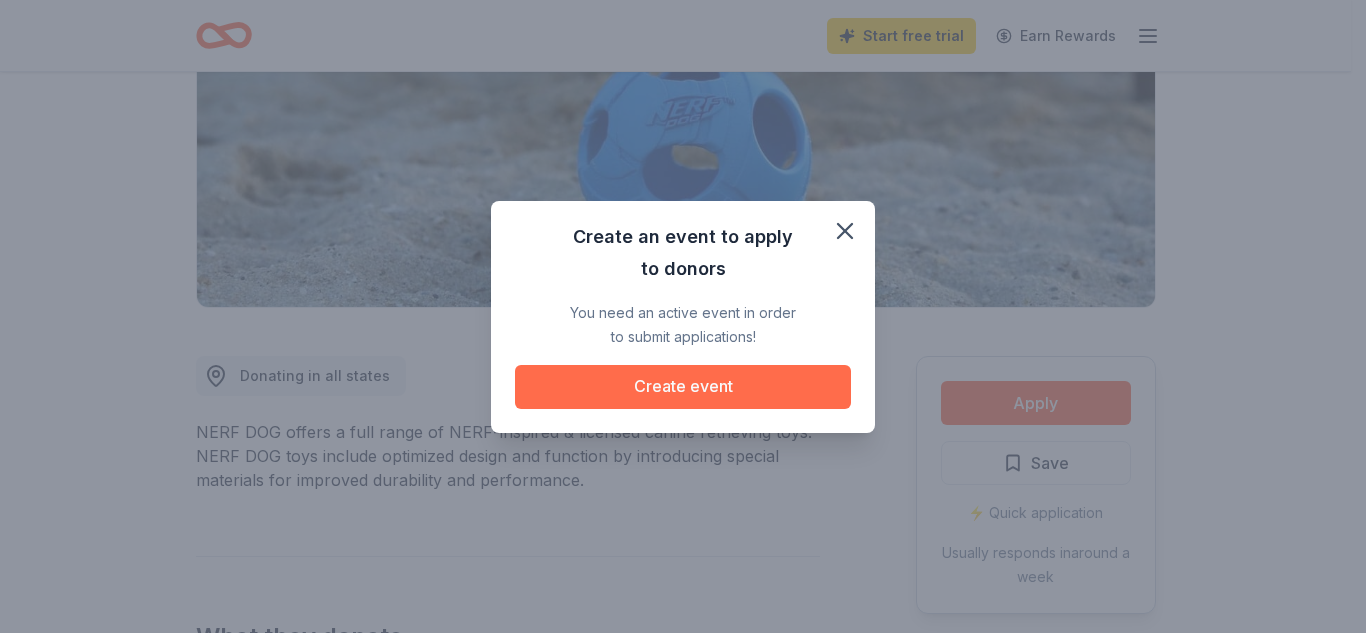 click on "Create event" at bounding box center (683, 387) 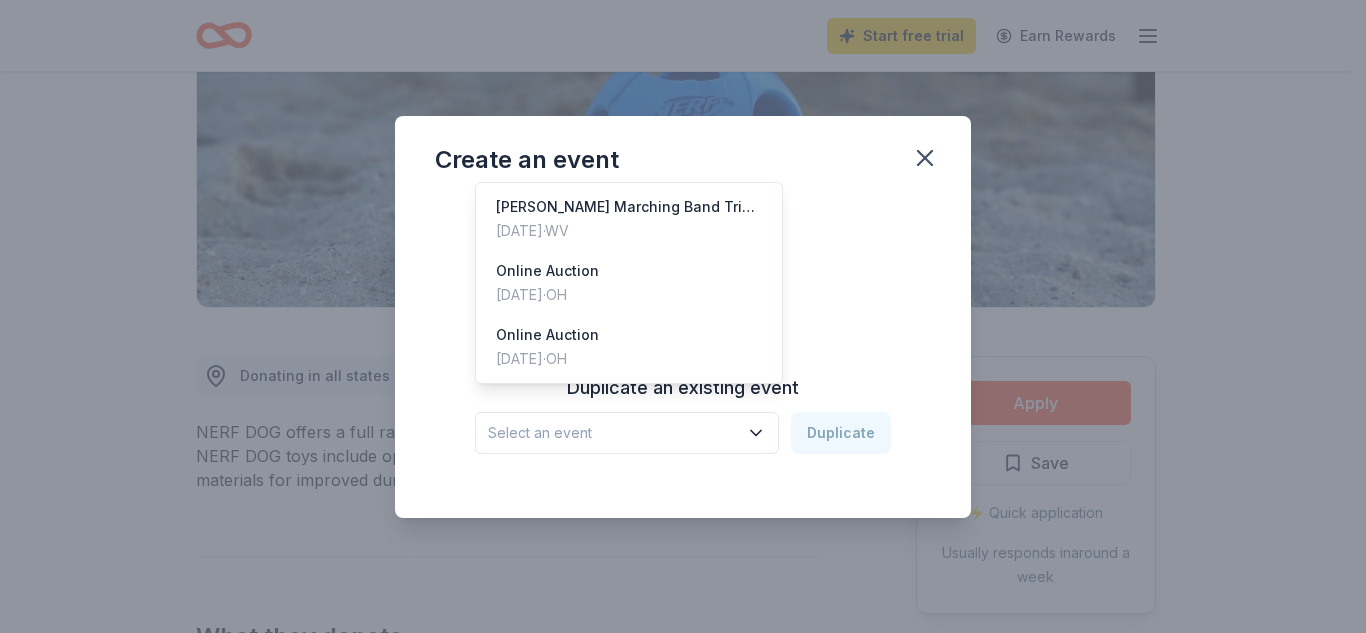 click 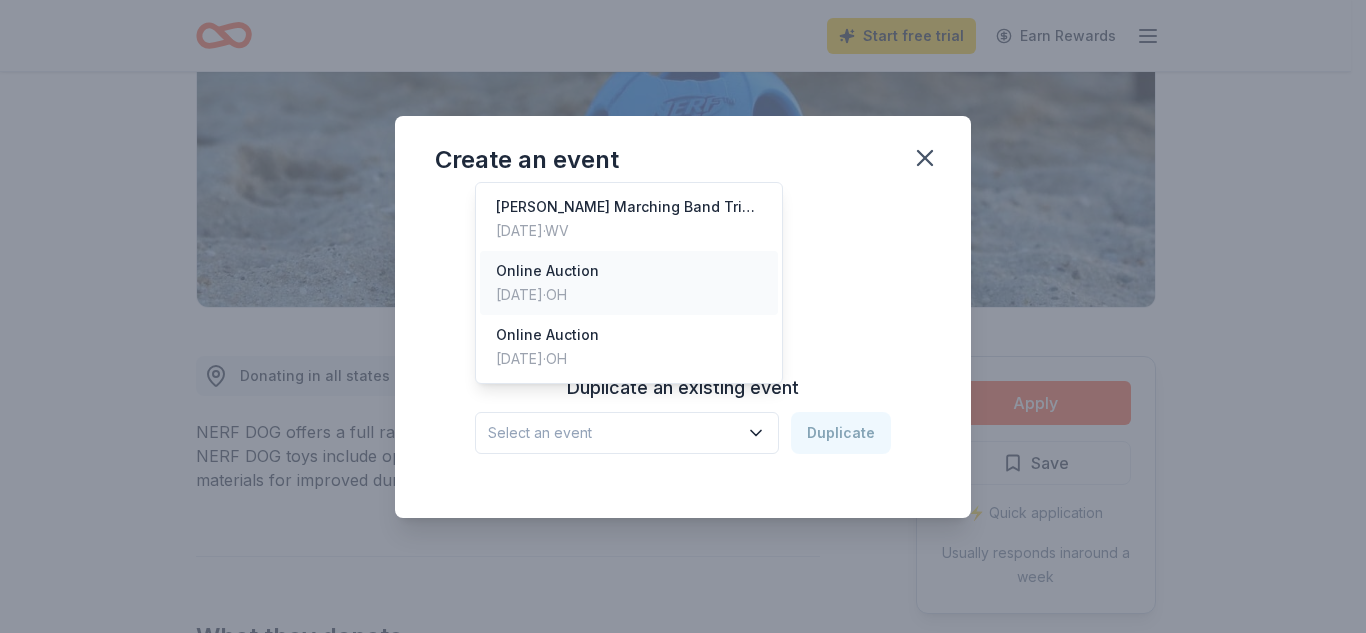 click on "Nov 04, 2024  ·  OH" at bounding box center [547, 295] 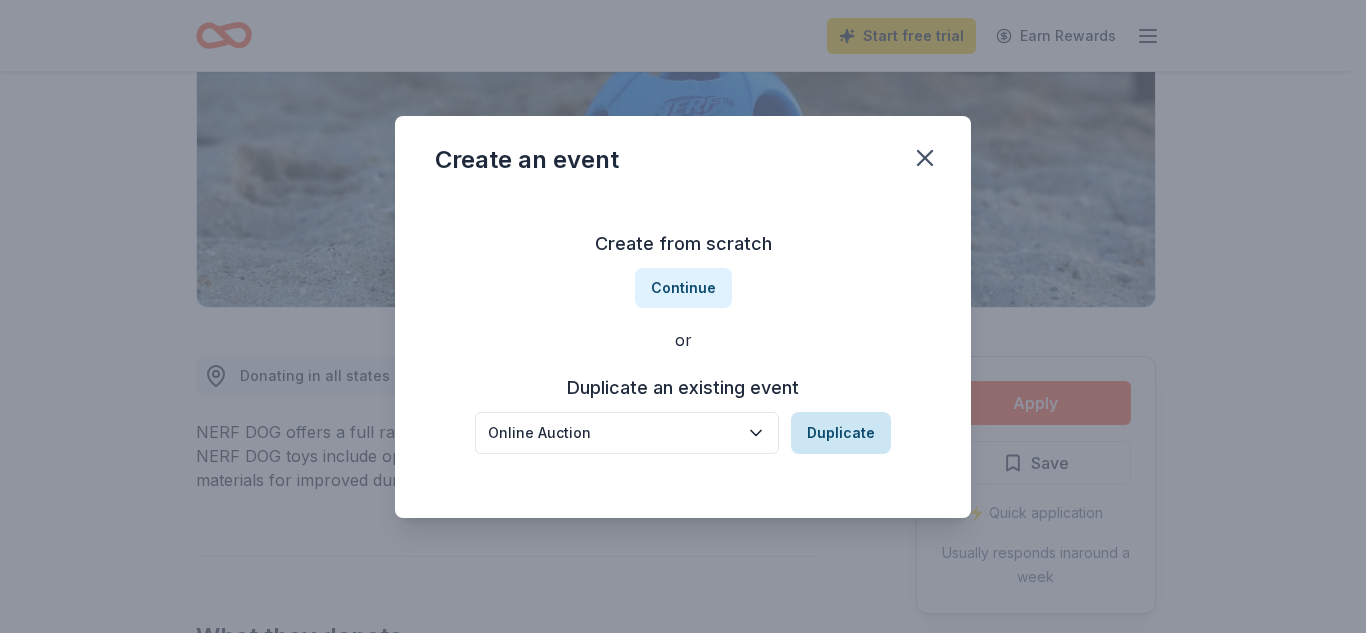 click on "Duplicate" at bounding box center (841, 433) 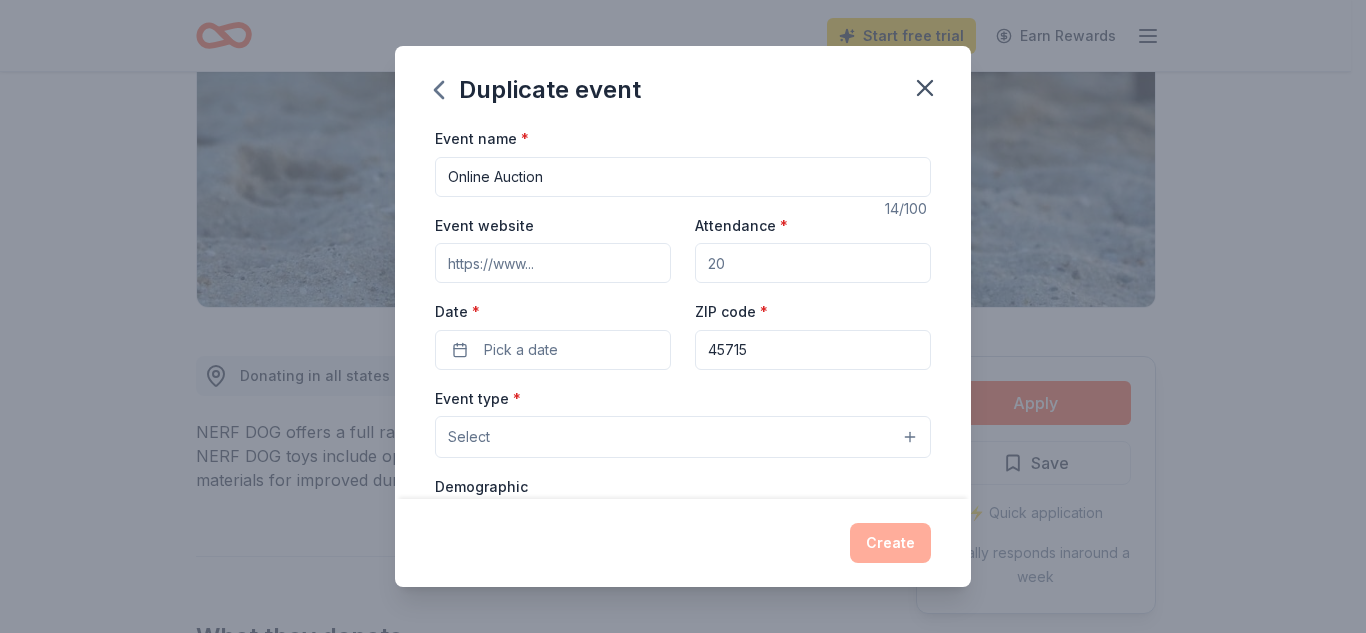 drag, startPoint x: 733, startPoint y: 265, endPoint x: 676, endPoint y: 263, distance: 57.035076 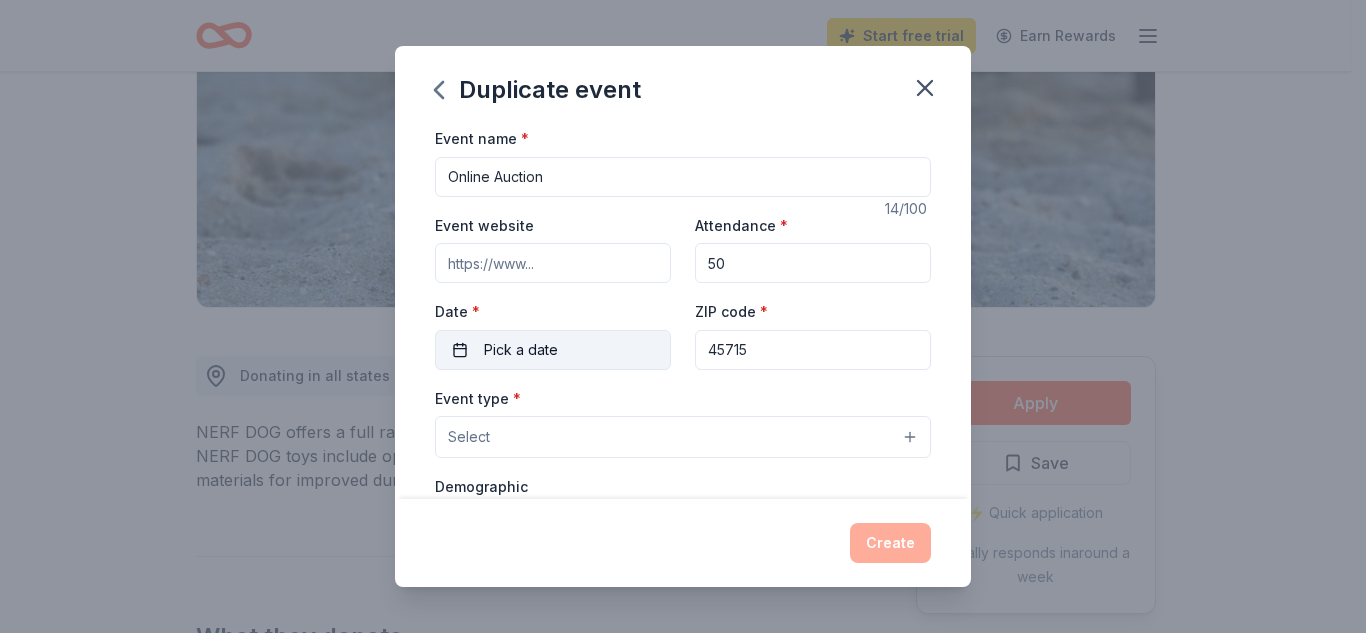 type on "50" 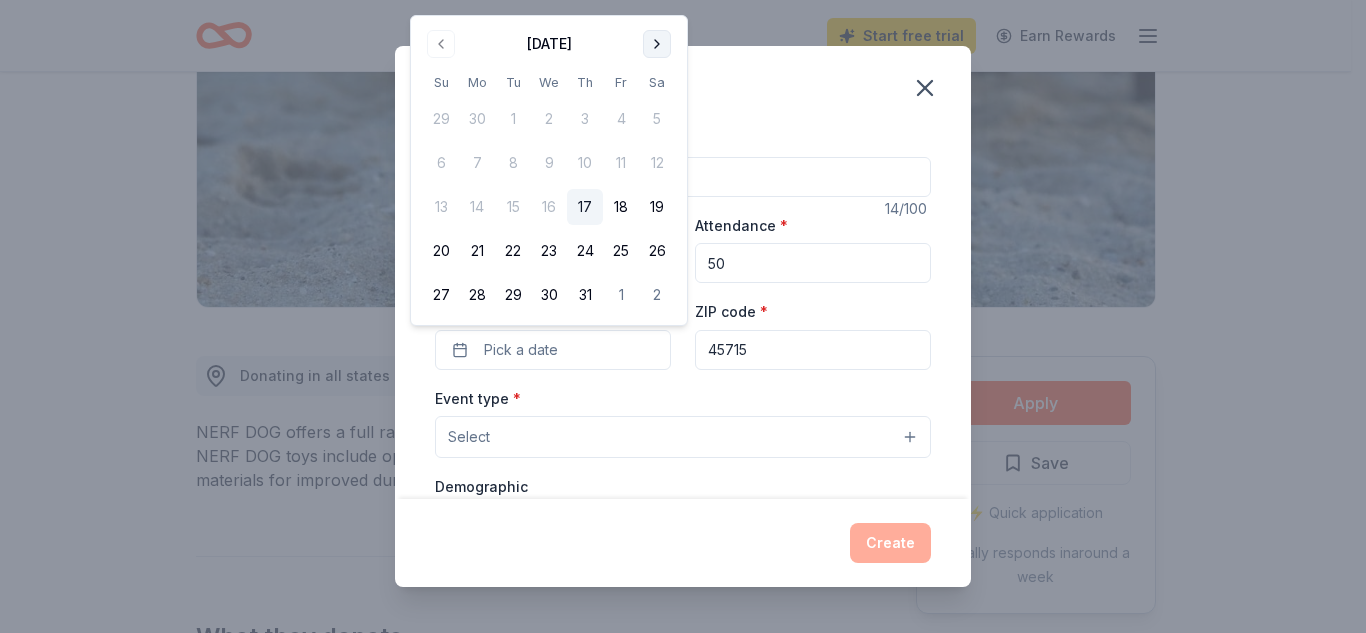 click at bounding box center (657, 44) 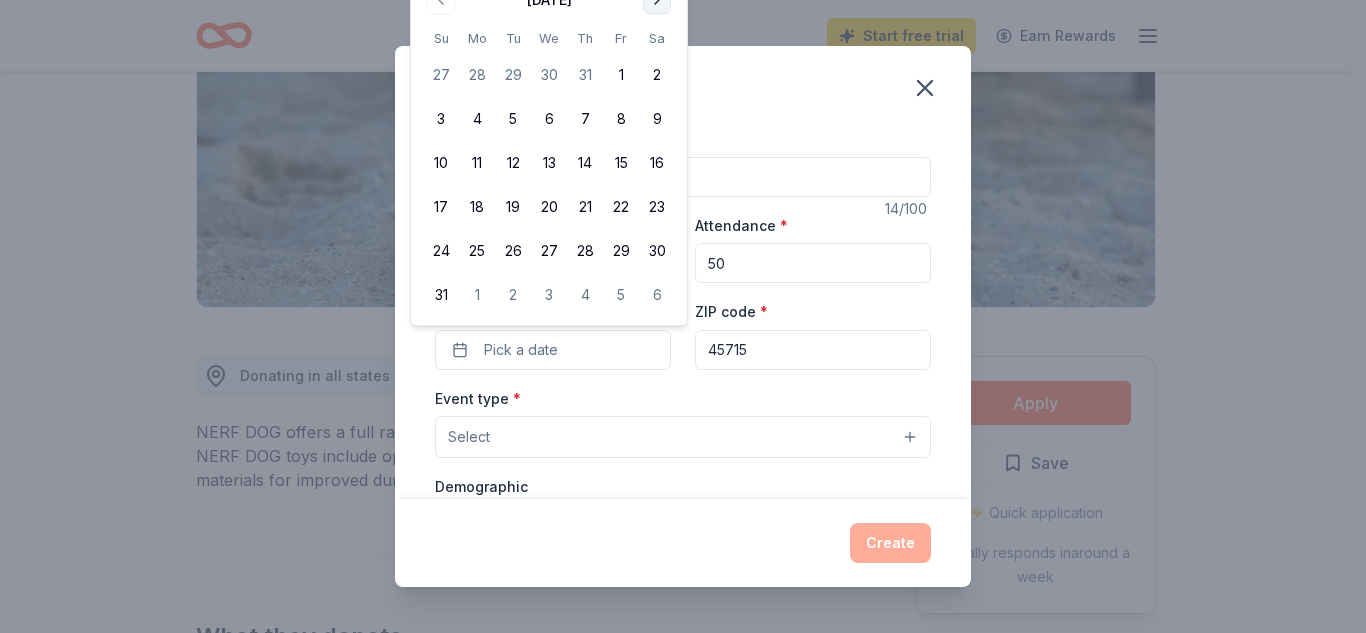 click at bounding box center (657, 0) 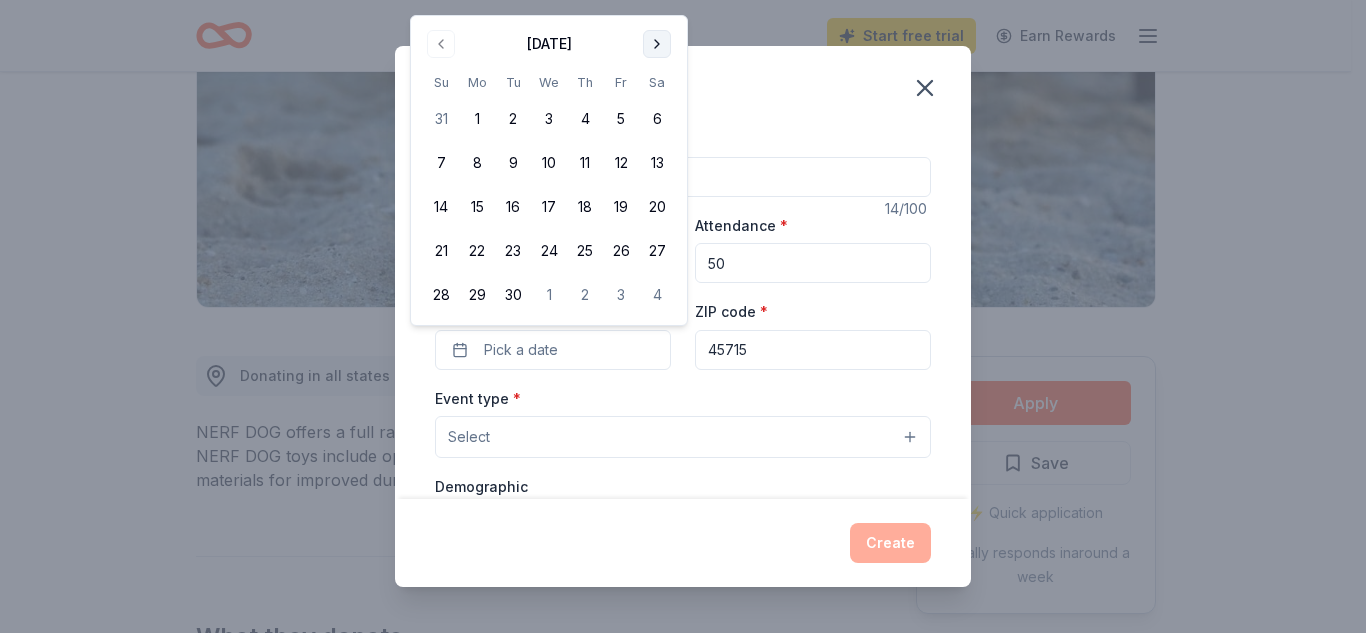 click at bounding box center [657, 44] 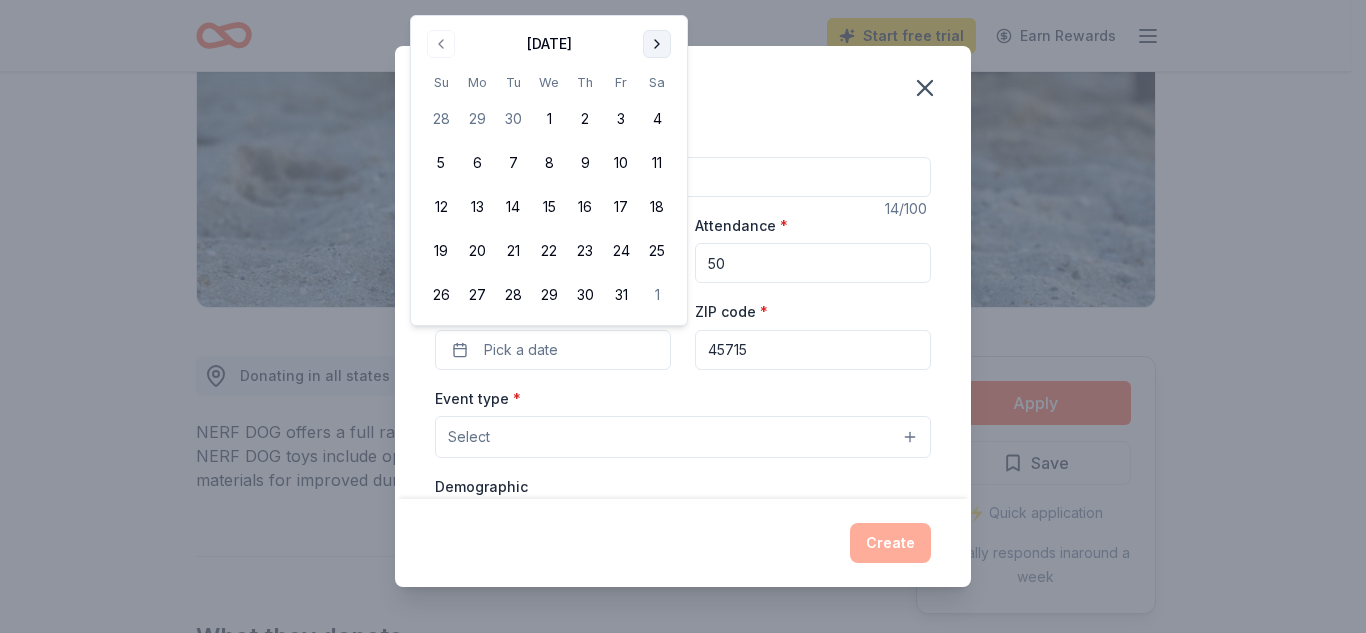 click at bounding box center (657, 44) 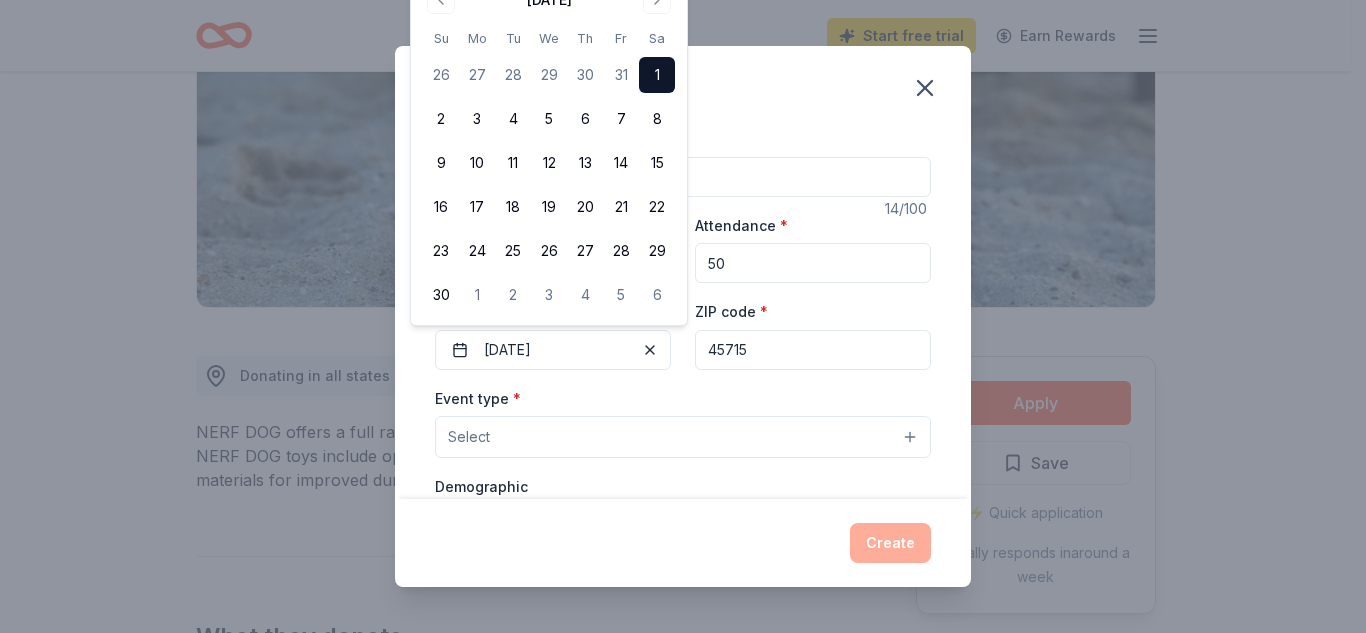 click on "Select" at bounding box center [469, 437] 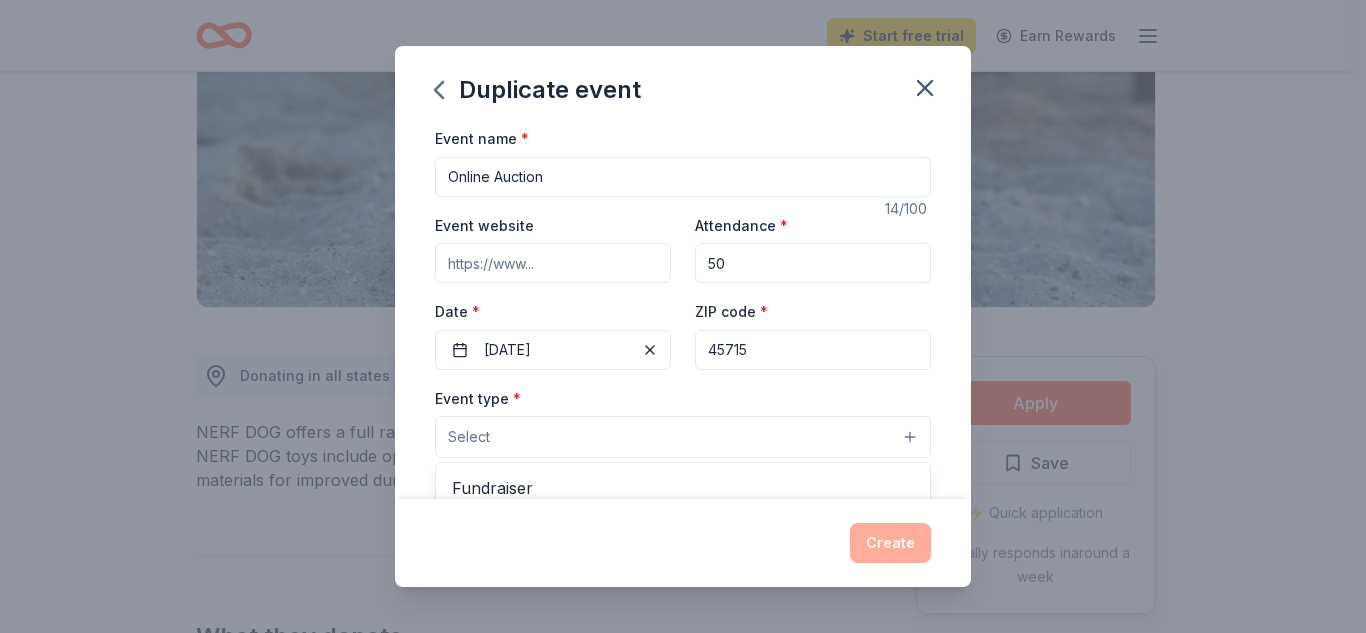 scroll, scrollTop: 100, scrollLeft: 0, axis: vertical 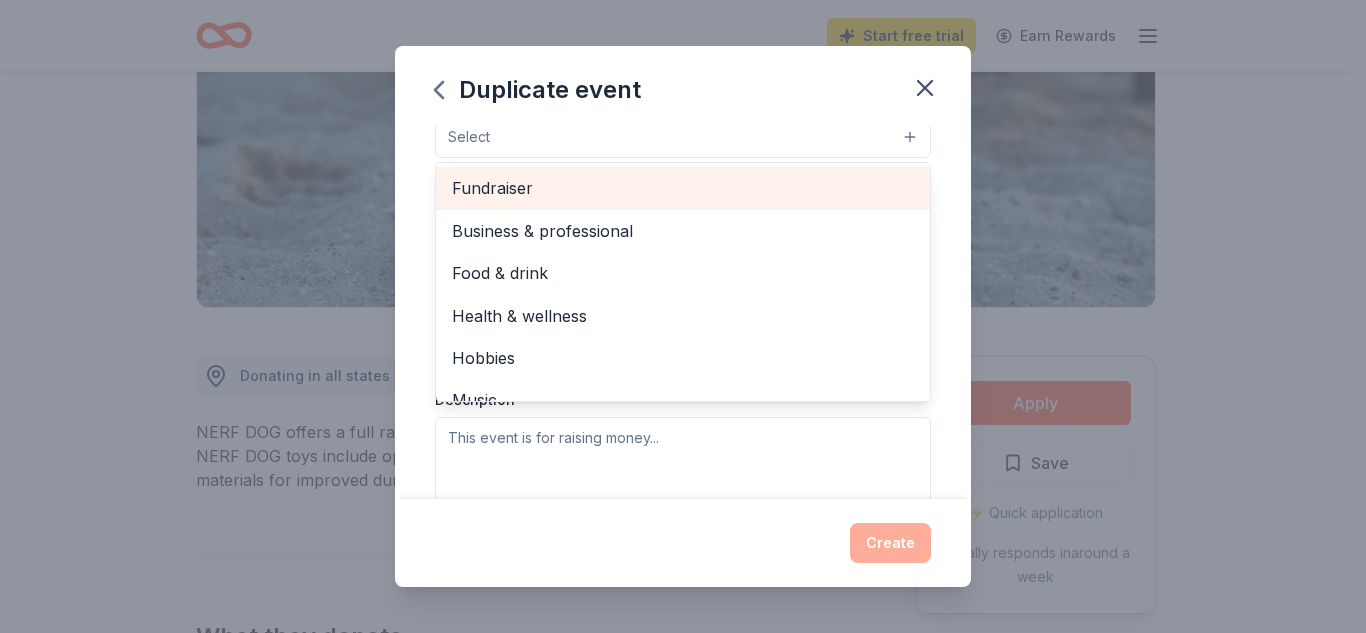 click on "Fundraiser" at bounding box center [683, 188] 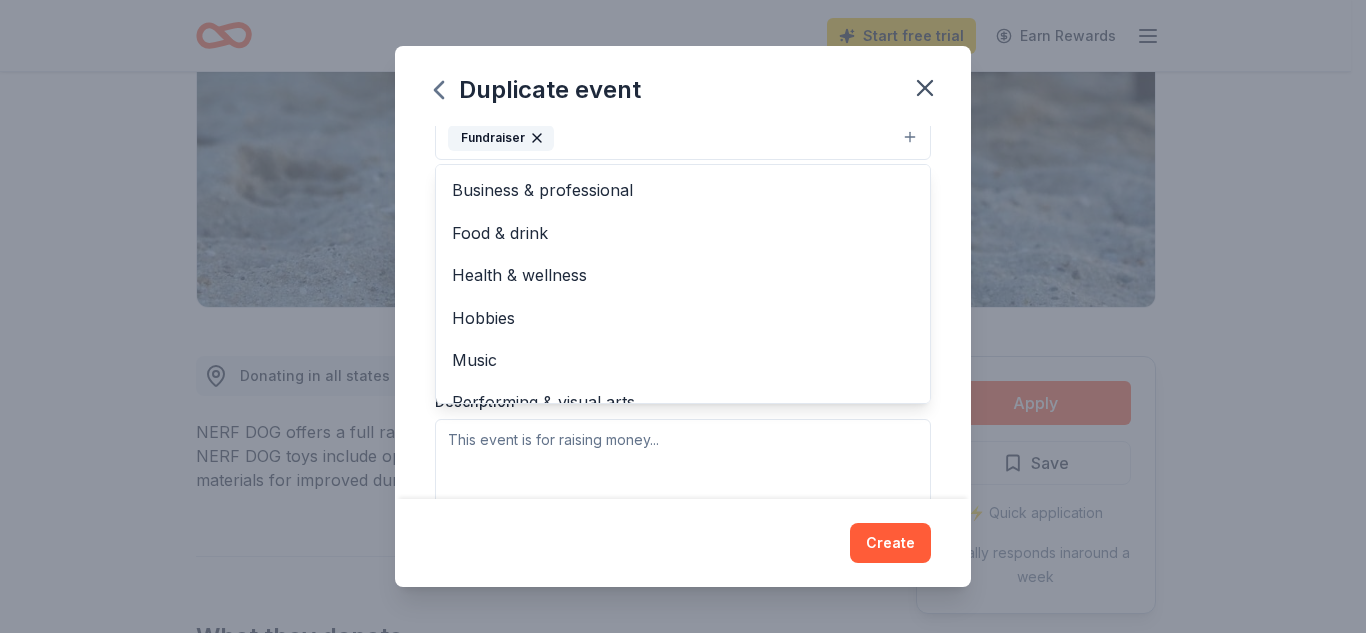click on "Event name * Online Auction 14 /100 Event website Attendance * 50 Date * 11/01/2025 ZIP code * 45715 Event type * Fundraiser Business & professional Food & drink Health & wellness Hobbies Music Performing & visual arts Demographic Select We use this information to help brands find events with their target demographic to sponsor their products. Mailing address Apt/unit Description What are you looking for? * Auction & raffle Meals Snacks Desserts Alcohol Beverages Send me reminders Email me reminders of donor application deadlines Recurring event Copy donors Saved Applied Approved Received Declined Not interested All copied donors will be given "saved" status in your new event. Companies that are no longer donating will not be copied." at bounding box center (683, 312) 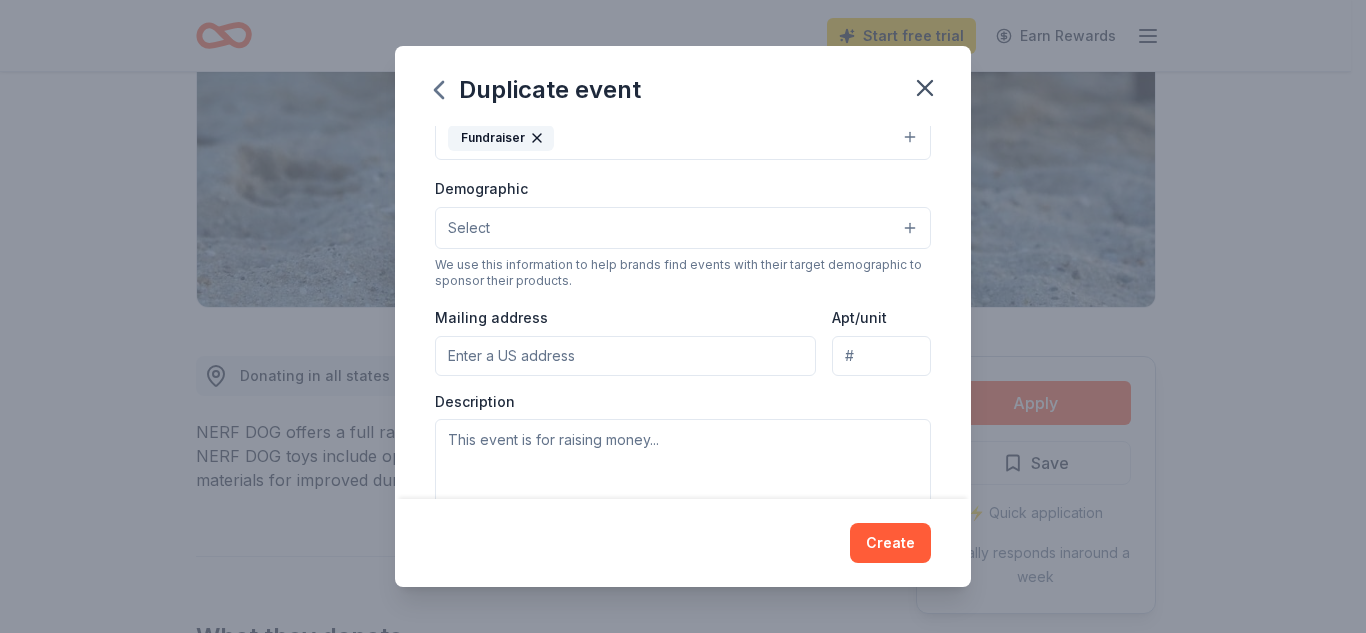 scroll, scrollTop: 290, scrollLeft: 0, axis: vertical 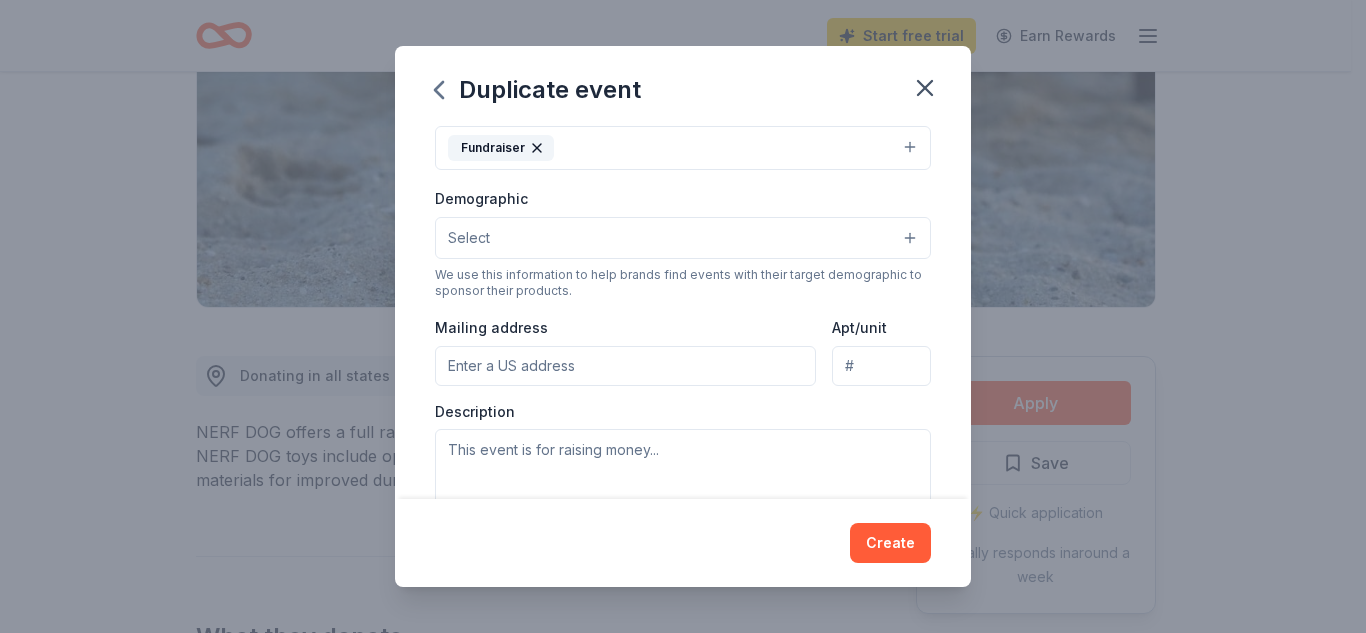 click on "Select" at bounding box center [683, 238] 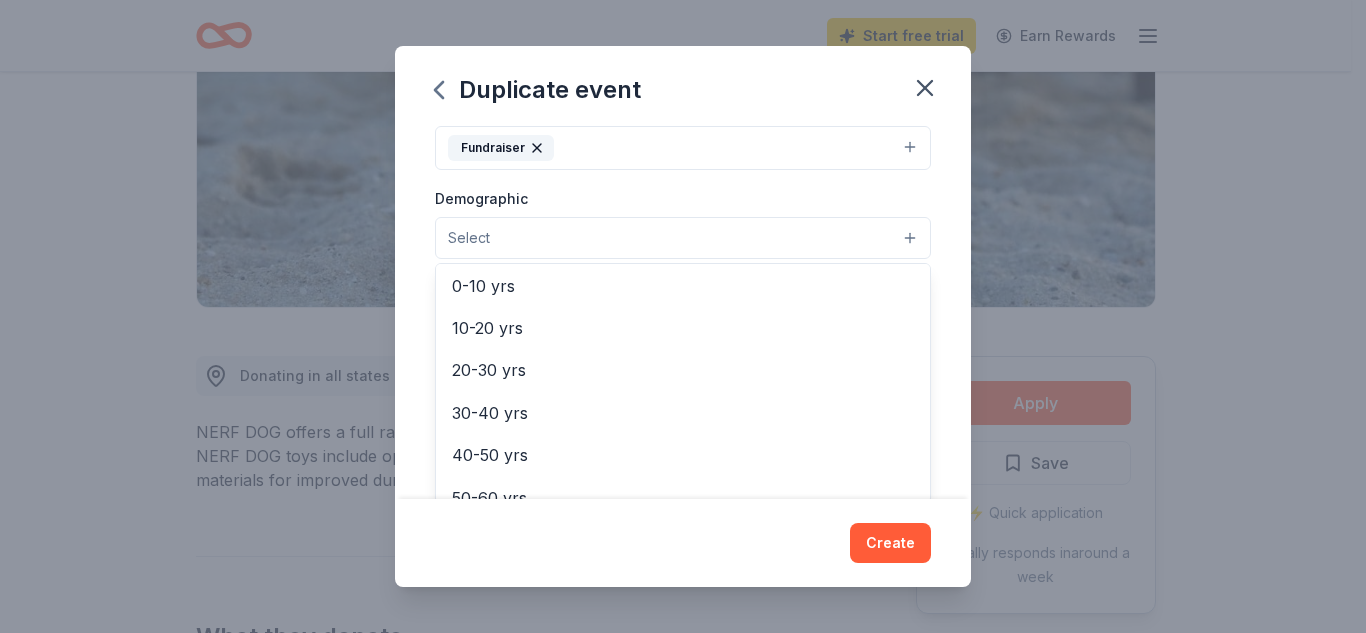 scroll, scrollTop: 0, scrollLeft: 0, axis: both 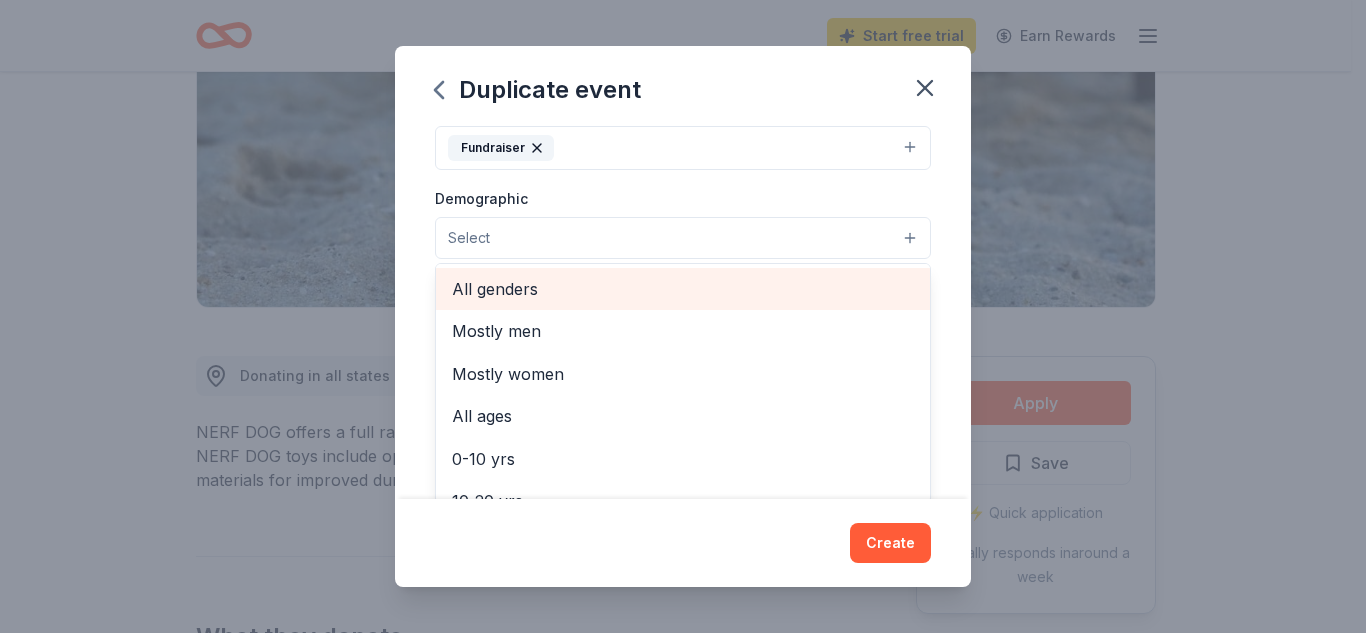 click on "All genders" at bounding box center (683, 289) 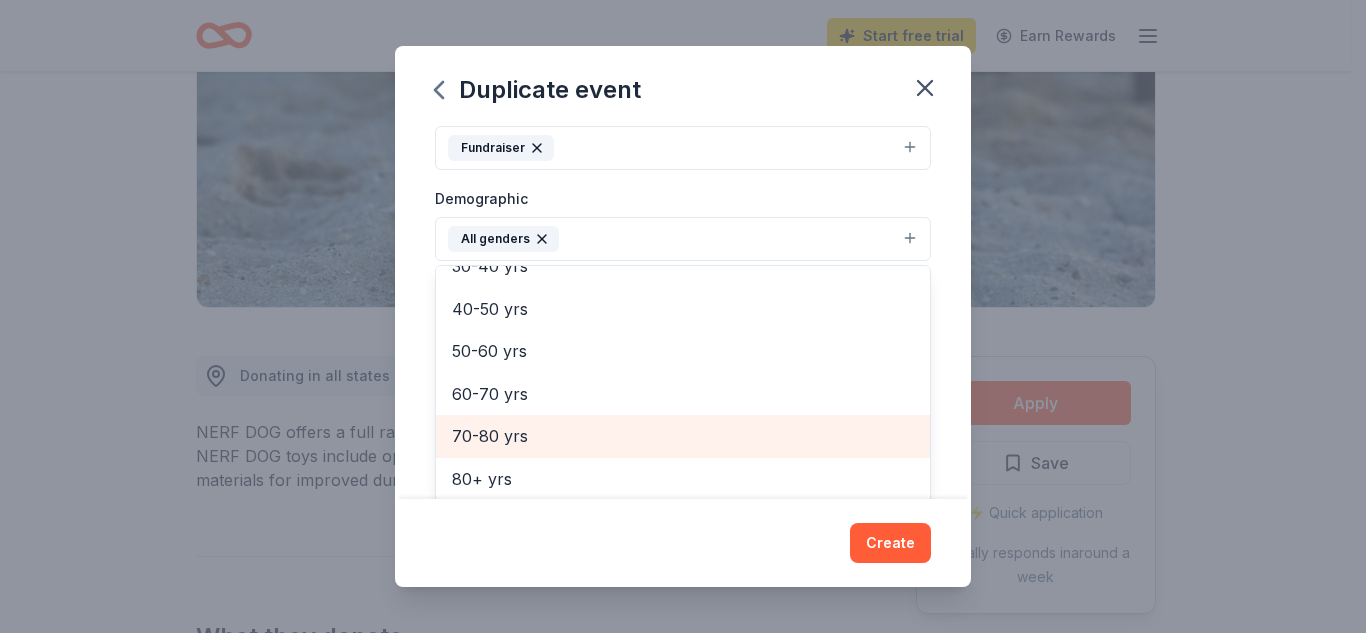 scroll, scrollTop: 0, scrollLeft: 0, axis: both 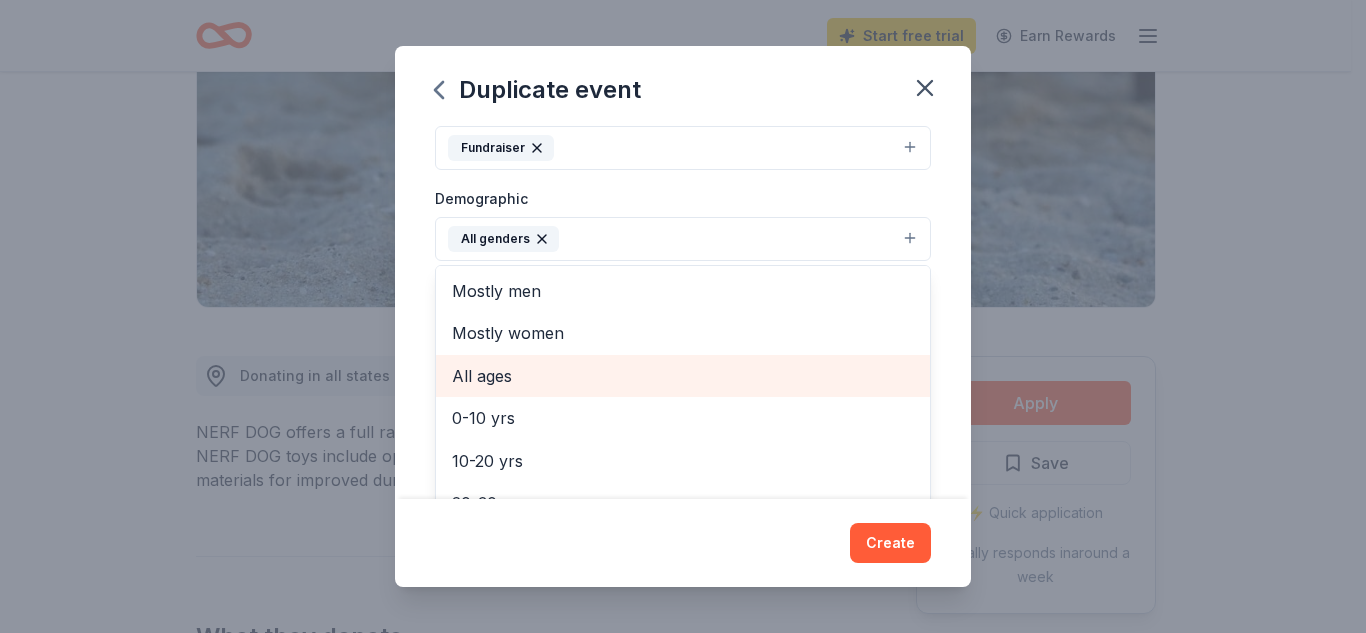 click on "All ages" at bounding box center [683, 376] 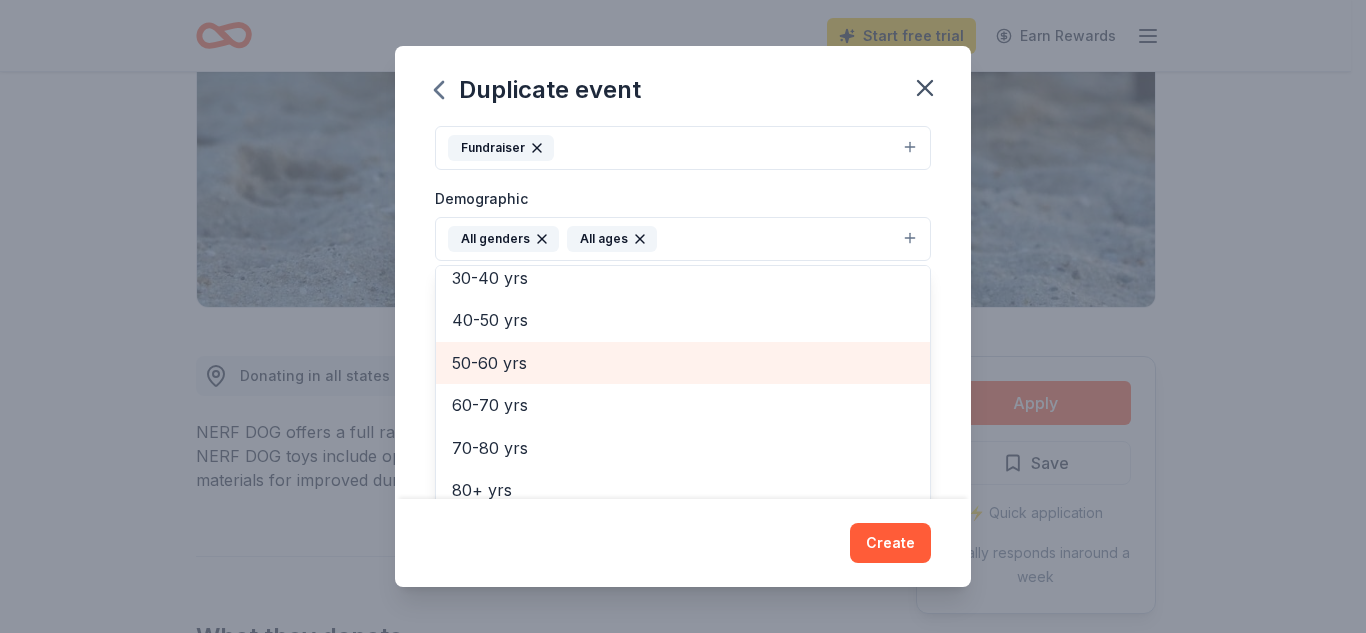 scroll, scrollTop: 236, scrollLeft: 0, axis: vertical 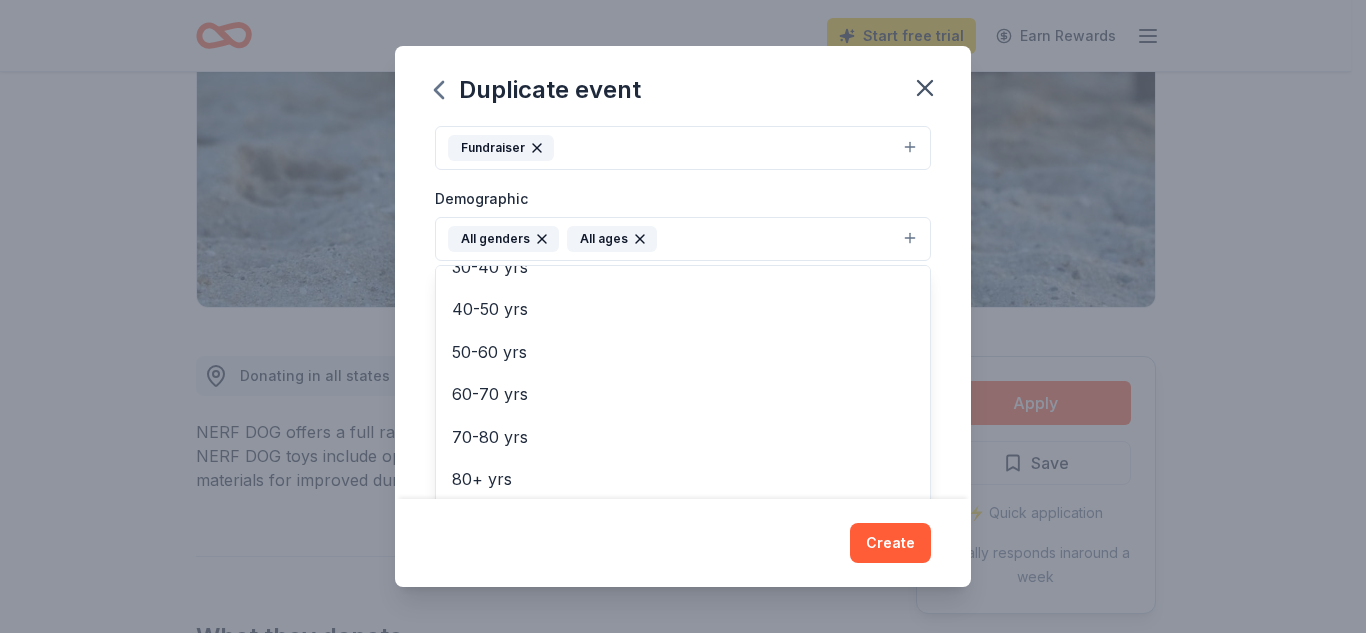 click on "Event name * Online Auction 14 /100 Event website Attendance * 50 Date * 11/01/2025 ZIP code * 45715 Event type * Fundraiser Demographic All genders All ages Mostly men Mostly women 0-10 yrs 10-20 yrs 20-30 yrs 30-40 yrs 40-50 yrs 50-60 yrs 60-70 yrs 70-80 yrs 80+ yrs We use this information to help brands find events with their target demographic to sponsor their products. Mailing address Apt/unit Description What are you looking for? * Auction & raffle Meals Snacks Desserts Alcohol Beverages Send me reminders Email me reminders of donor application deadlines Recurring event Copy donors Saved Applied Approved Received Declined Not interested All copied donors will be given "saved" status in your new event. Companies that are no longer donating will not be copied." at bounding box center [683, 312] 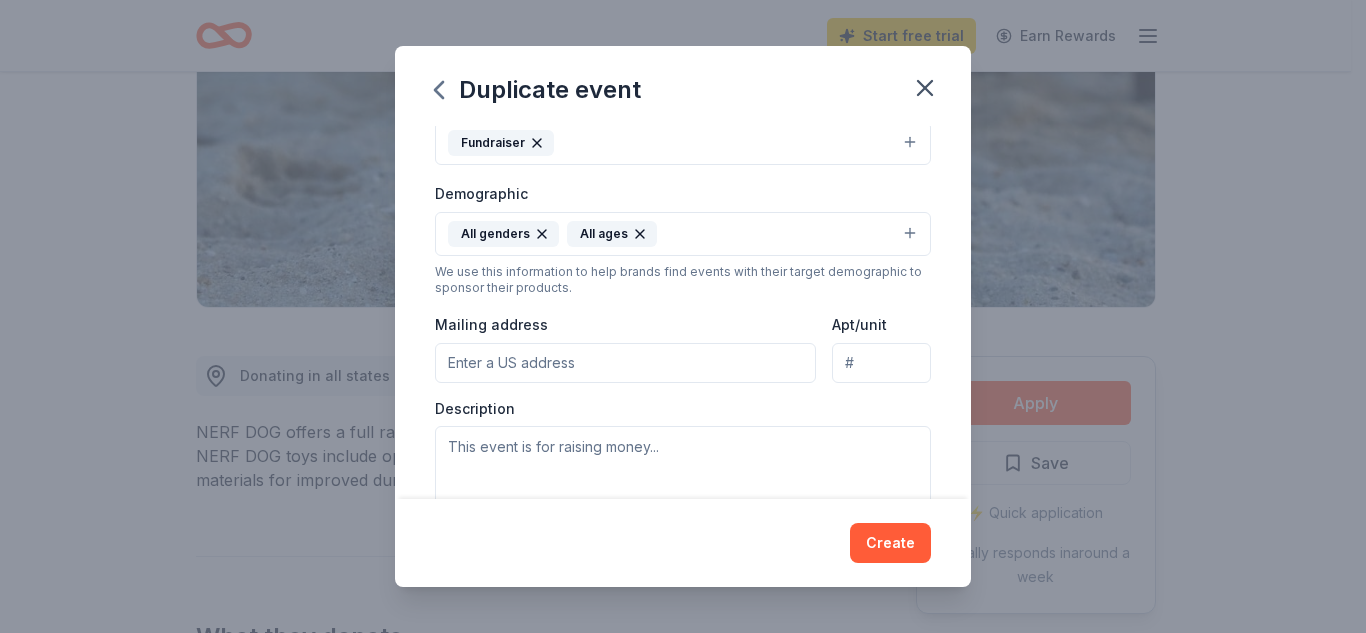 scroll, scrollTop: 290, scrollLeft: 0, axis: vertical 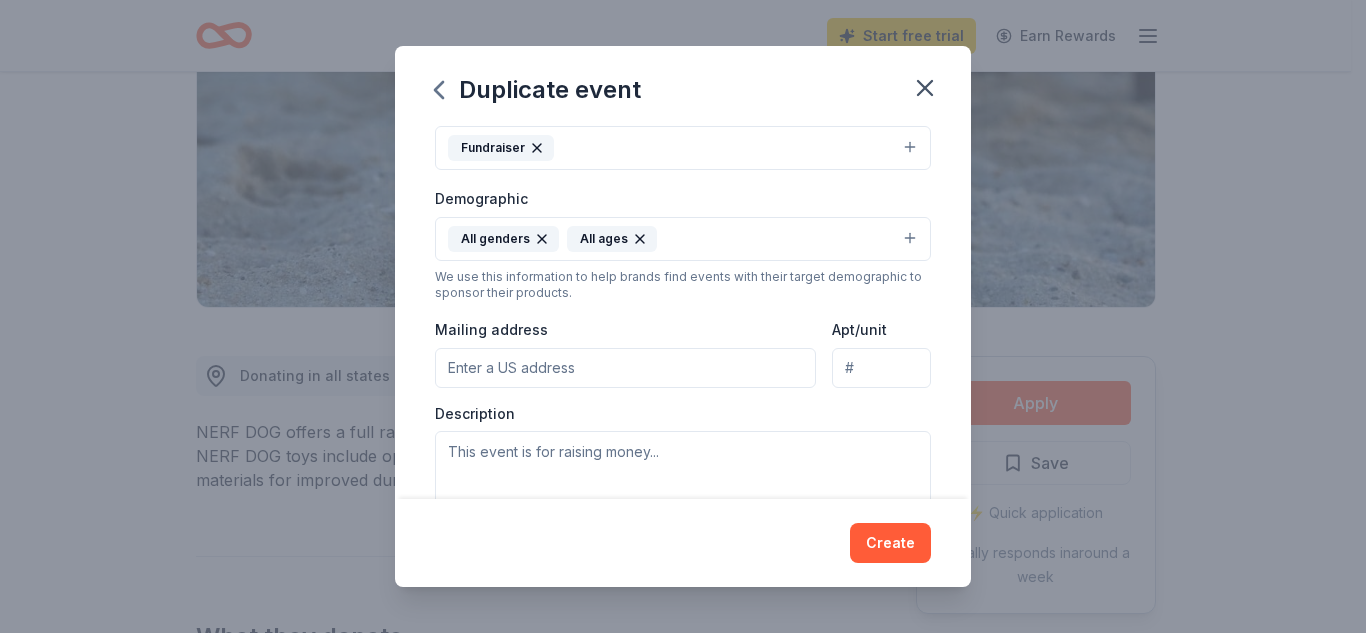 click on "Mailing address" at bounding box center (625, 368) 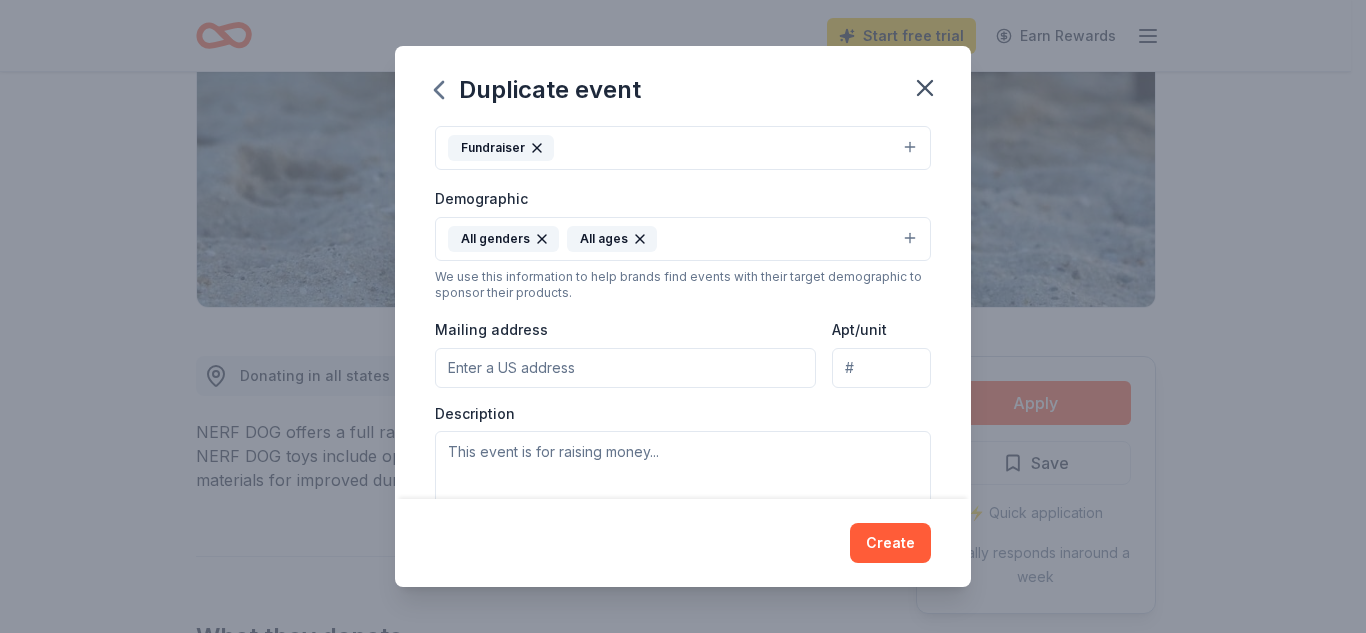 type on "Fort Frye Middle School" 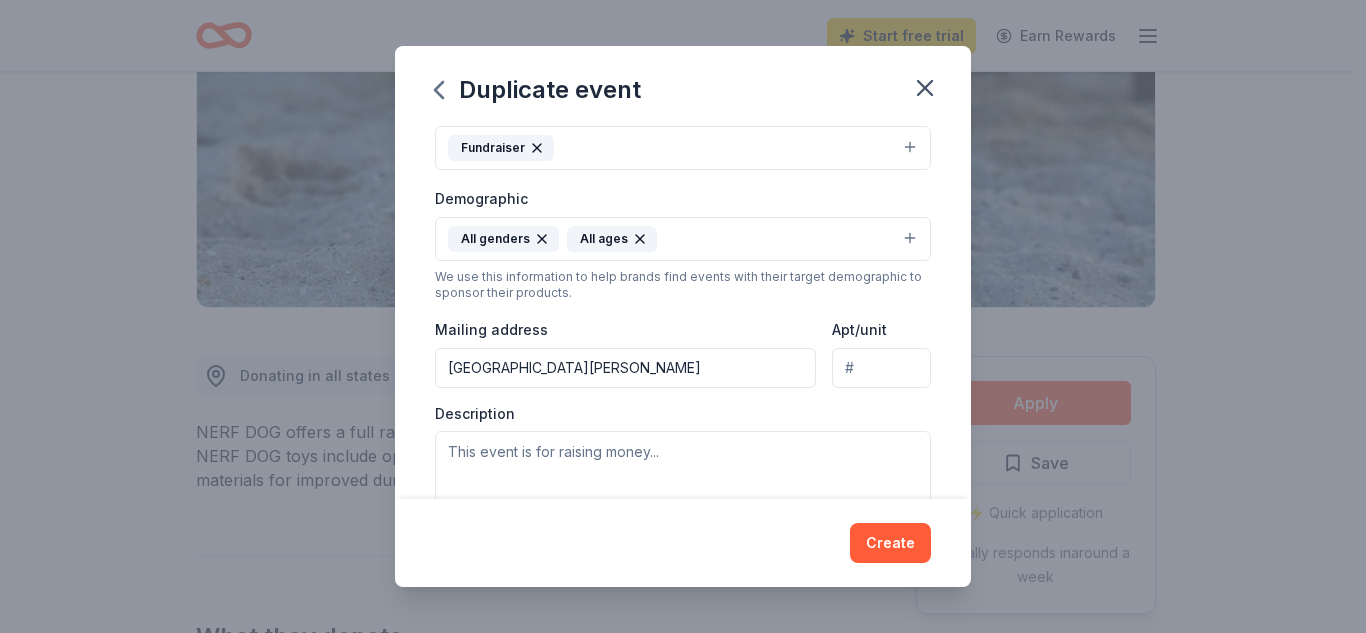 type on "420 5th Street" 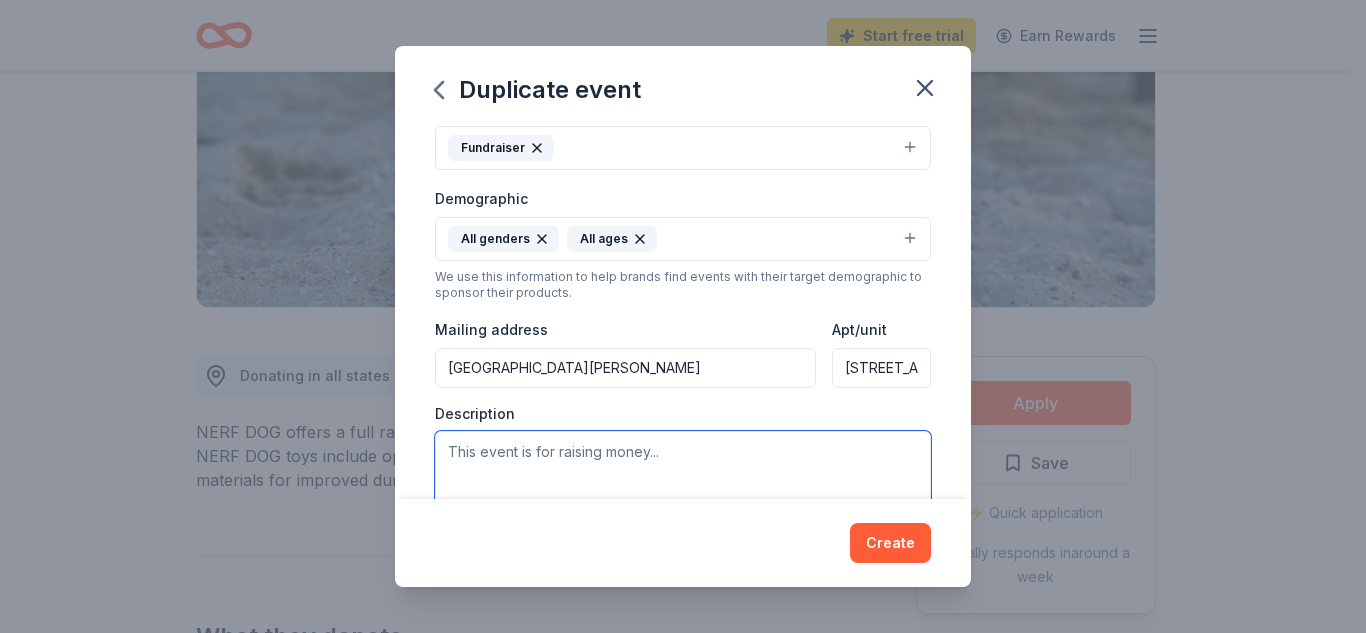 click at bounding box center [683, 476] 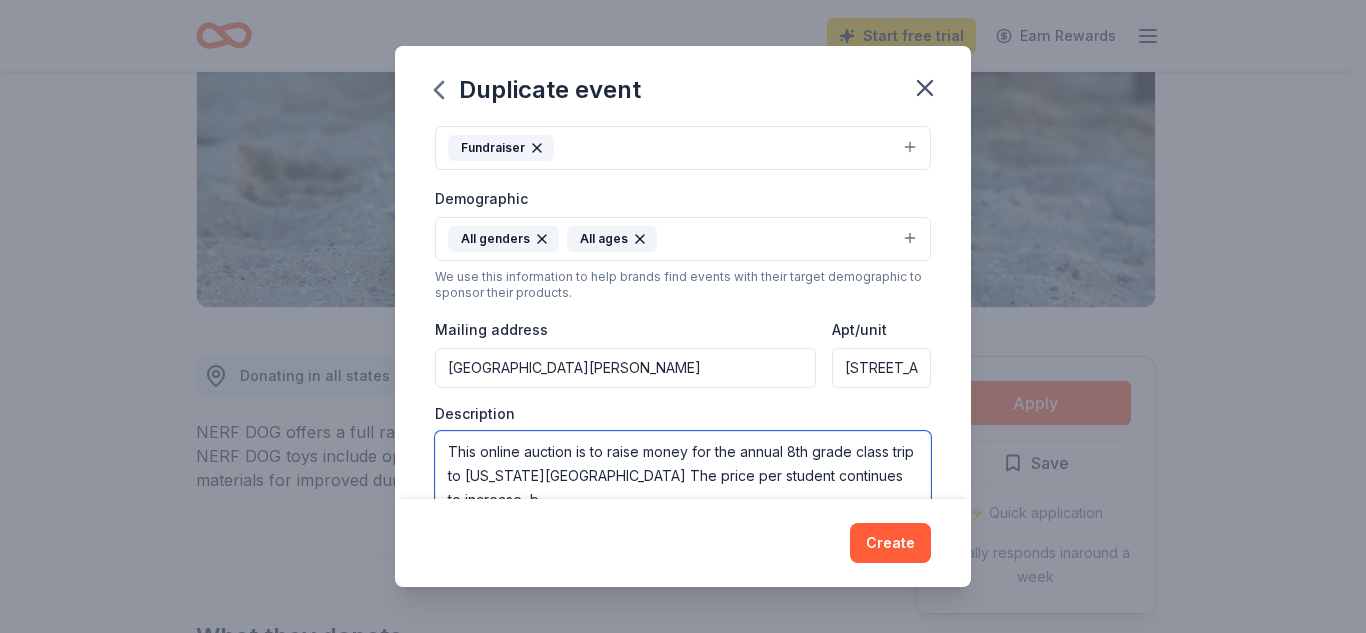 scroll, scrollTop: 300, scrollLeft: 0, axis: vertical 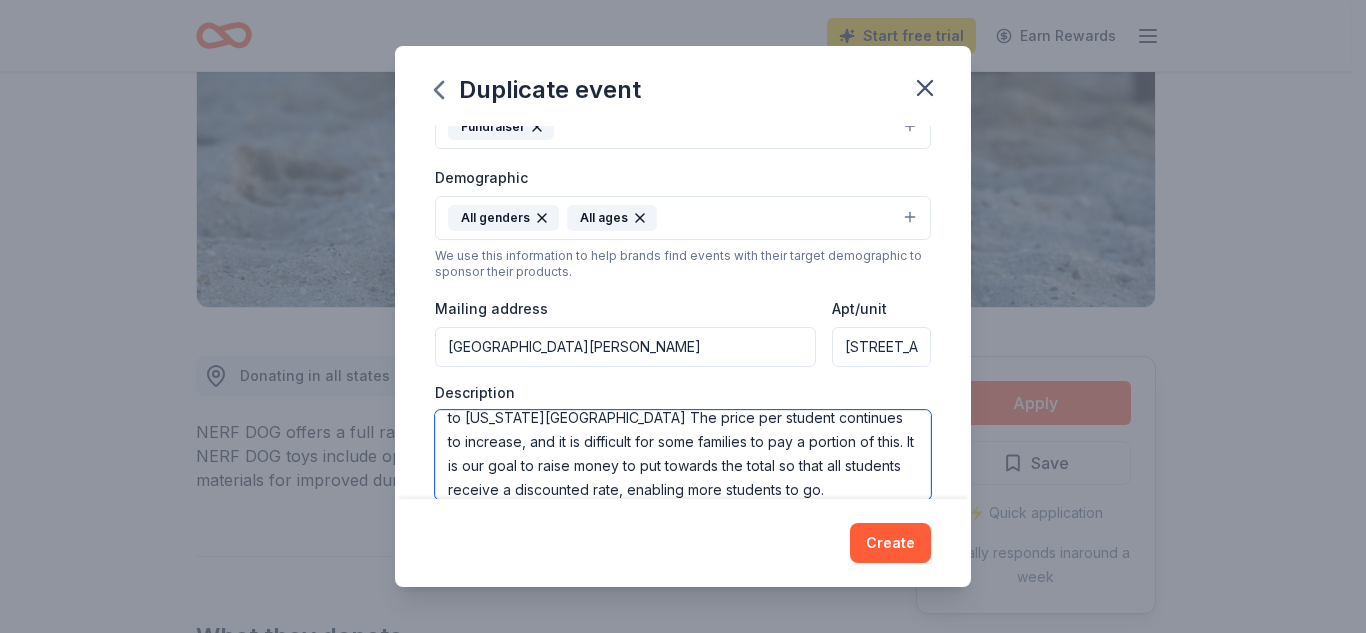 click on "This online auction is to raise money for the annual 8th grade class trip to Washington D.C. The price per student continues to increase, and it is difficult for some families to pay a portion of this. It is our goal to raise money to put towards the total so that all students receive a discounted rate, enabling more students to go." at bounding box center (683, 455) 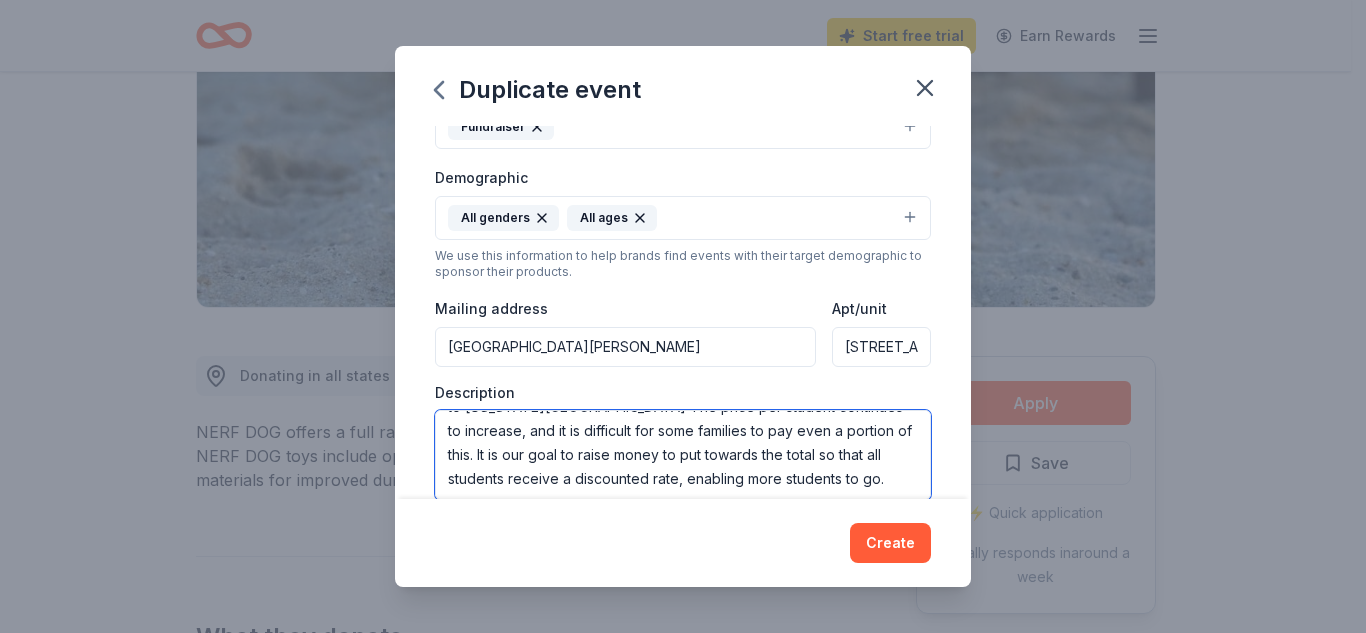 scroll, scrollTop: 72, scrollLeft: 0, axis: vertical 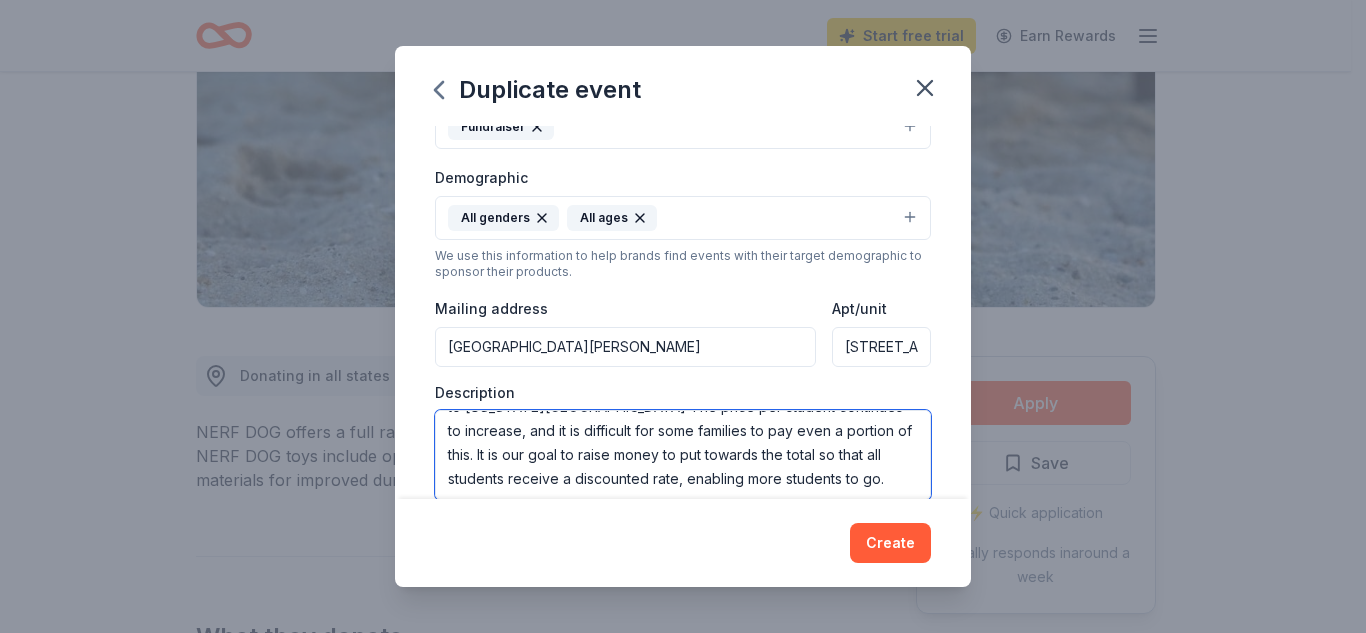 click on "This online auction is to raise money for the annual 8th grade class trip to Washington D.C. The price per student continues to increase, and it is difficult for some families to pay even a portion of this. It is our goal to raise money to put towards the total so that all students receive a discounted rate, enabling more students to go." at bounding box center (683, 455) 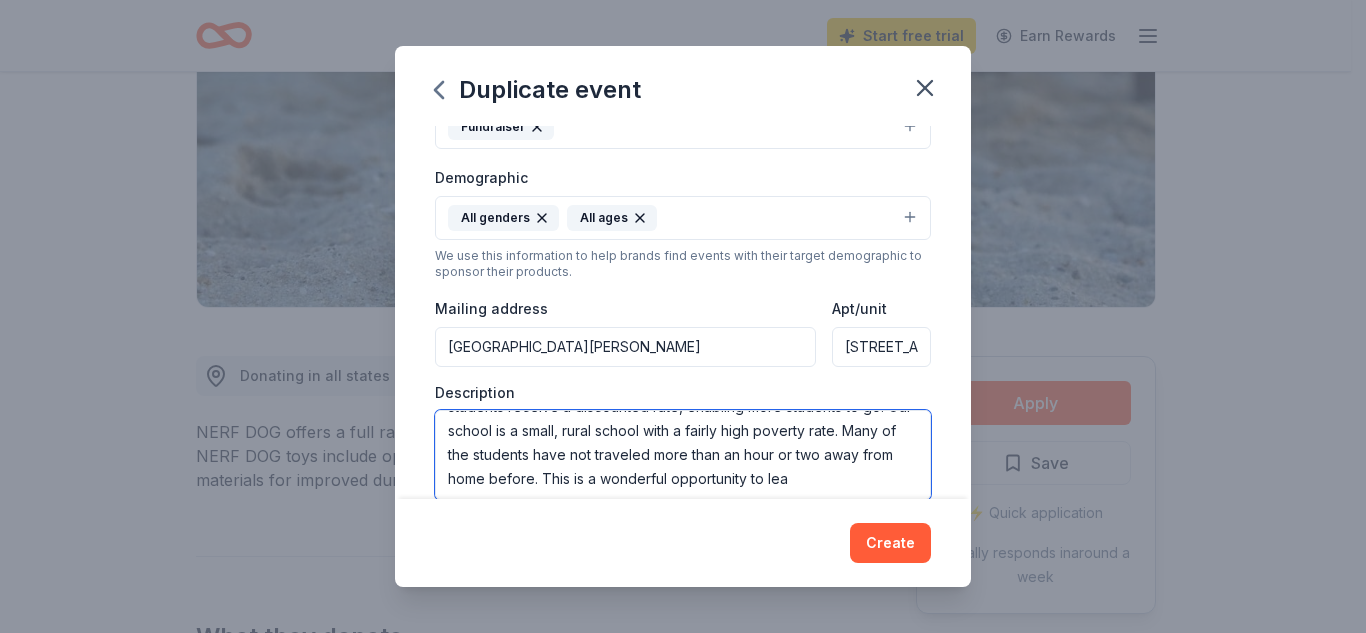 scroll, scrollTop: 133, scrollLeft: 0, axis: vertical 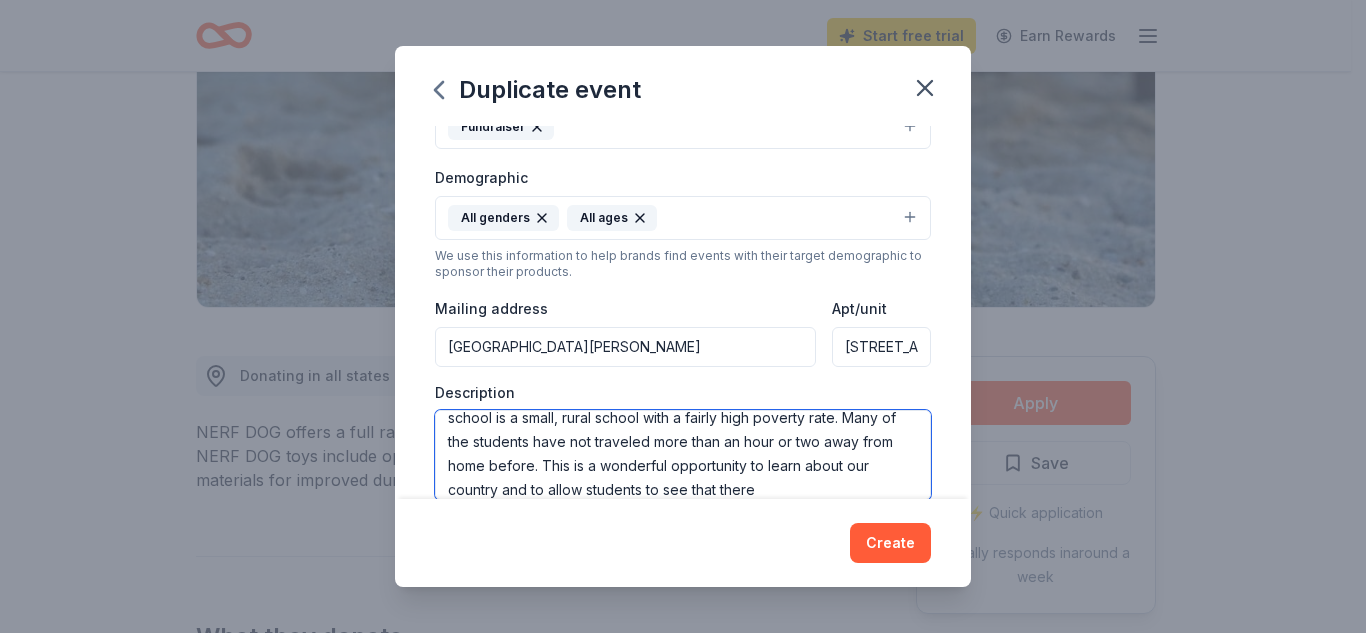 click on "This online auction is to raise money for the annual 8th grade class trip to Washington D.C. The price per student continues to increase, and it is difficult for some families to pay even a portion of this. It is our goal to raise money to put towards the total so that all students receive a discounted rate, enabling more students to go. Our school is a small, rural school with a fairly high poverty rate. Many of the students have not traveled more than an hour or two away from home before. This is a wonderful opportunity to learn about our country and to allow students to see that there" at bounding box center [683, 455] 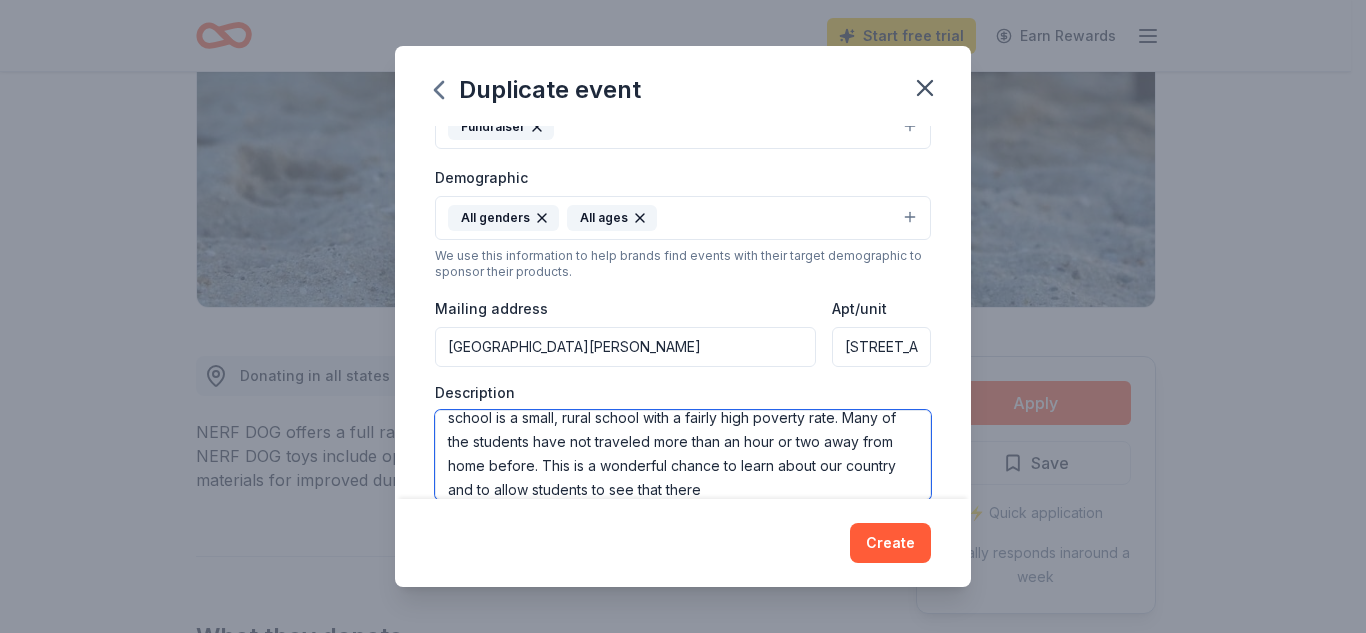 click on "This online auction is to raise money for the annual 8th grade class trip to Washington D.C. The price per student continues to increase, and it is difficult for some families to pay even a portion of this. It is our goal to raise money to put towards the total so that all students receive a discounted rate, enabling more students to go. Our school is a small, rural school with a fairly high poverty rate. Many of the students have not traveled more than an hour or two away from home before. This is a wonderful chance to learn about our country and to allow students to see that there" at bounding box center (683, 455) 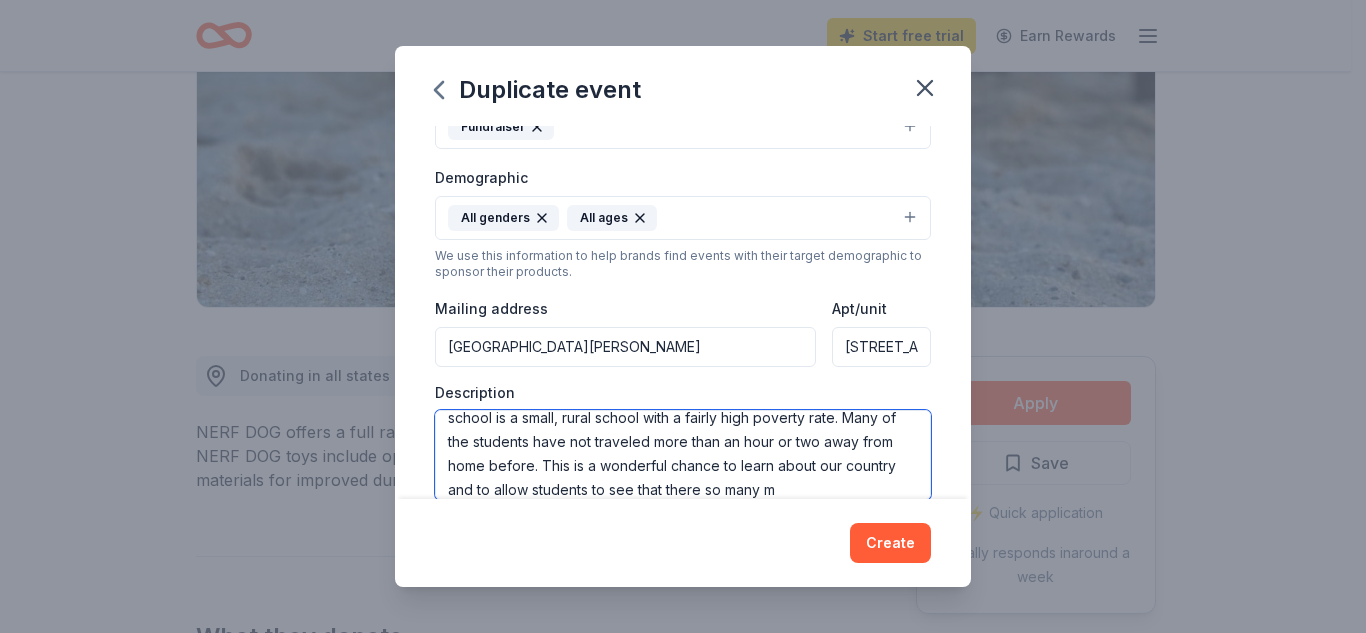 scroll, scrollTop: 157, scrollLeft: 0, axis: vertical 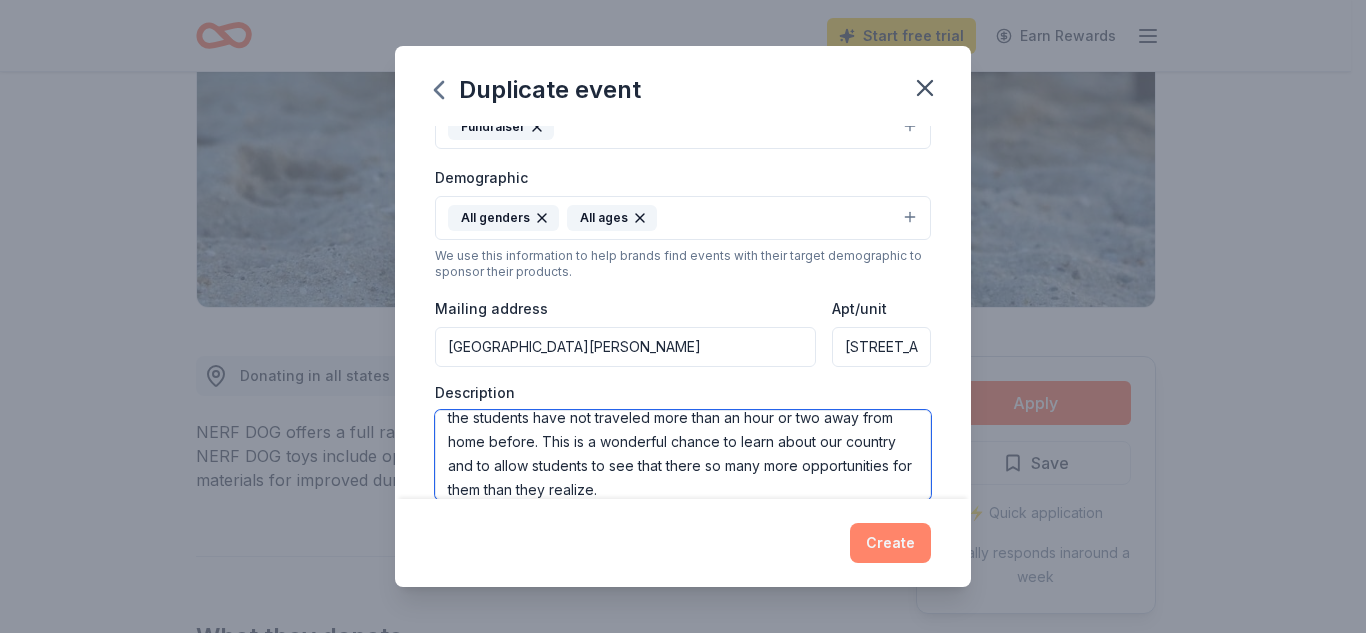 type on "This online auction is to raise money for the annual 8th grade class trip to Washington D.C. The price per student continues to increase, and it is difficult for some families to pay even a portion of this. It is our goal to raise money to put towards the total so that all students receive a discounted rate, enabling more students to go. Our school is a small, rural school with a fairly high poverty rate. Many of the students have not traveled more than an hour or two away from home before. This is a wonderful chance to learn about our country and to allow students to see that there so many more opportunities for them than they realize." 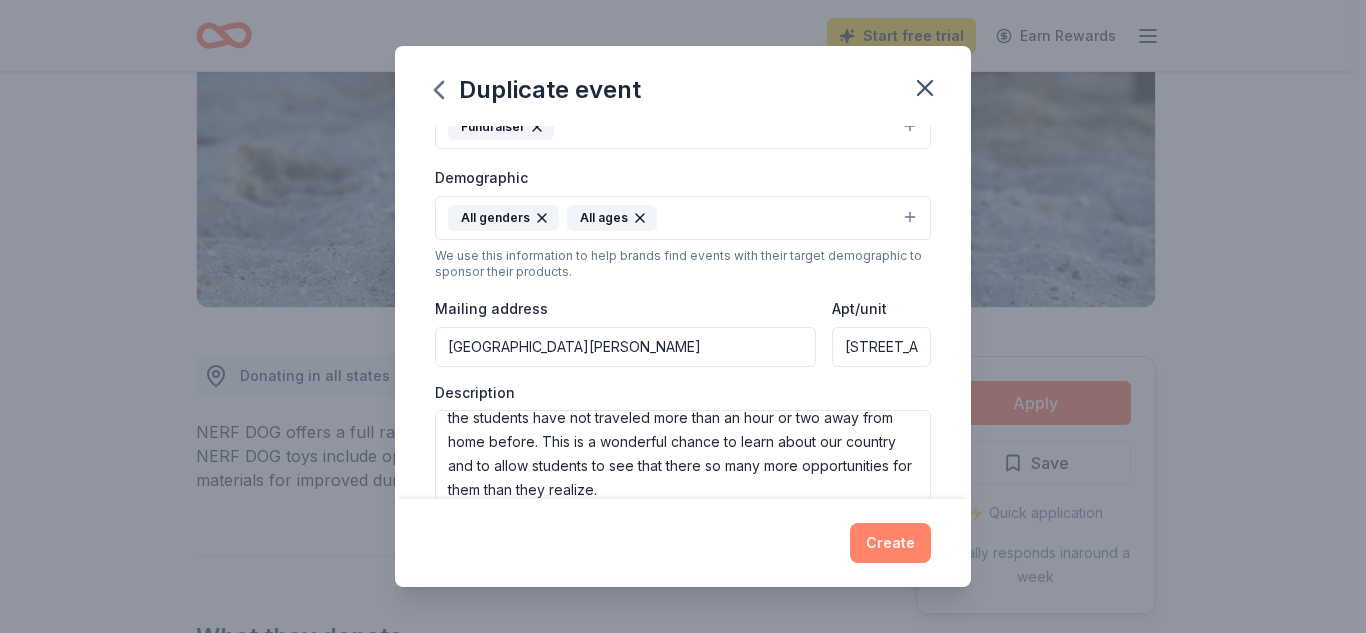 click on "Create" at bounding box center [890, 543] 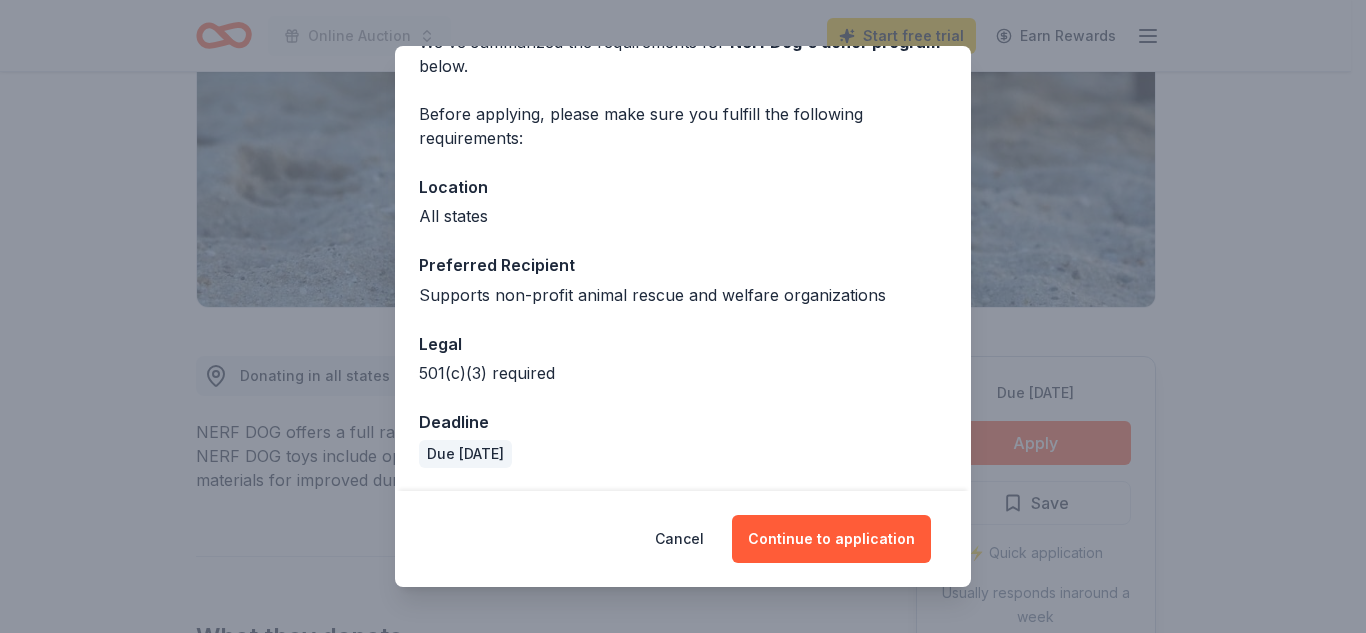 scroll, scrollTop: 114, scrollLeft: 0, axis: vertical 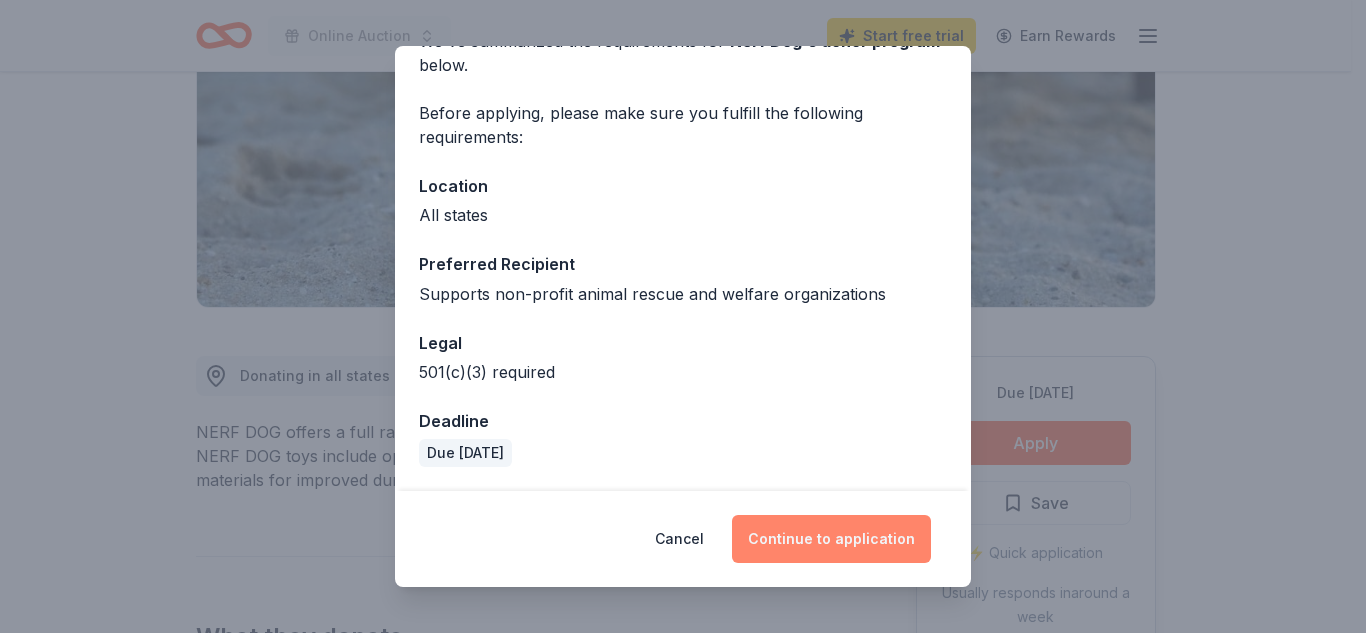 click on "Continue to application" at bounding box center (831, 539) 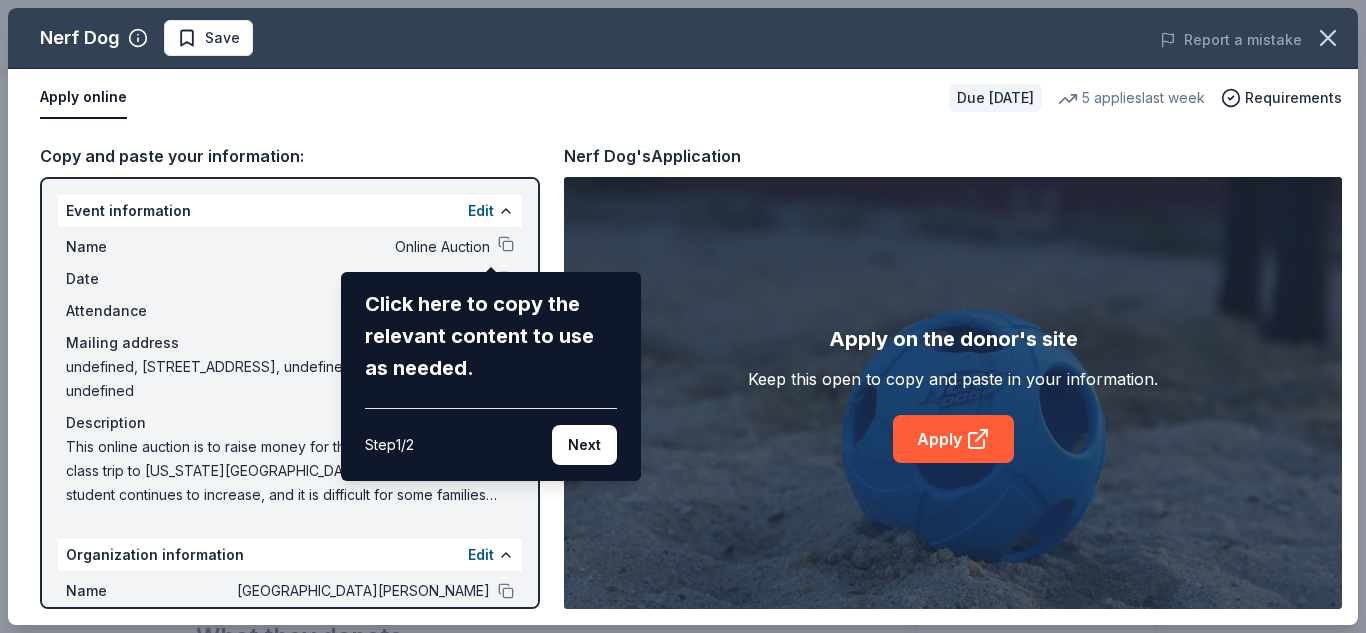 click on "Next" at bounding box center [584, 445] 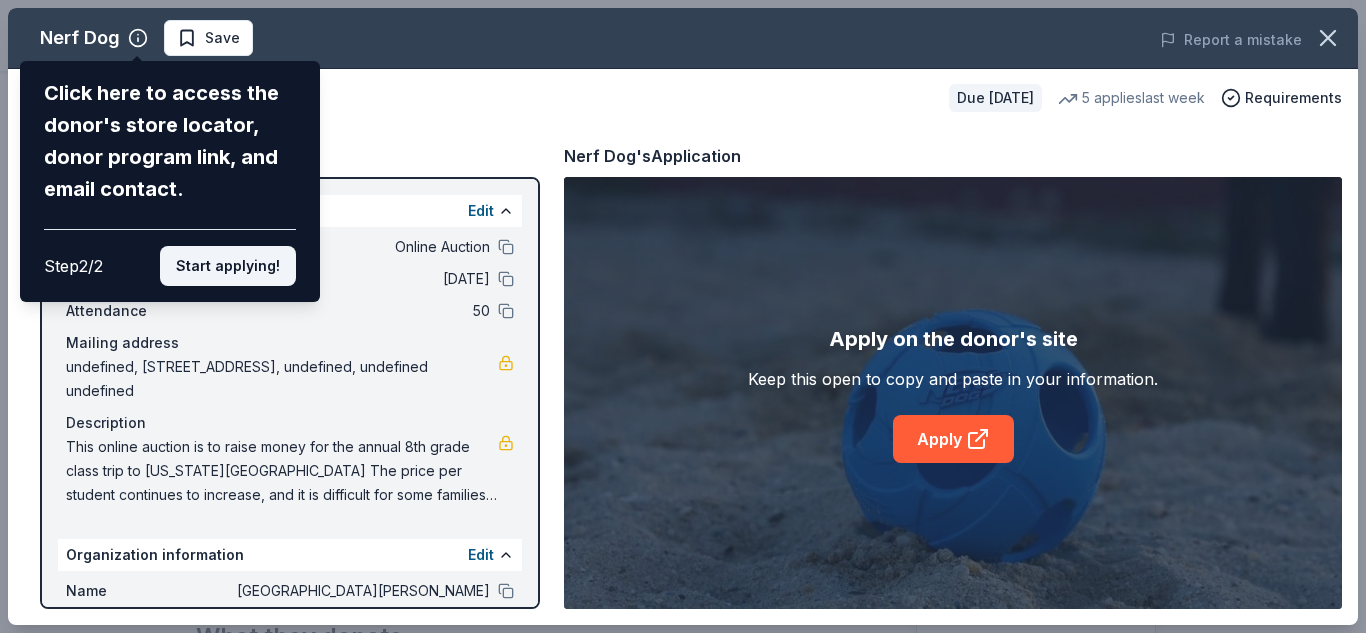 click on "Start applying!" at bounding box center (228, 266) 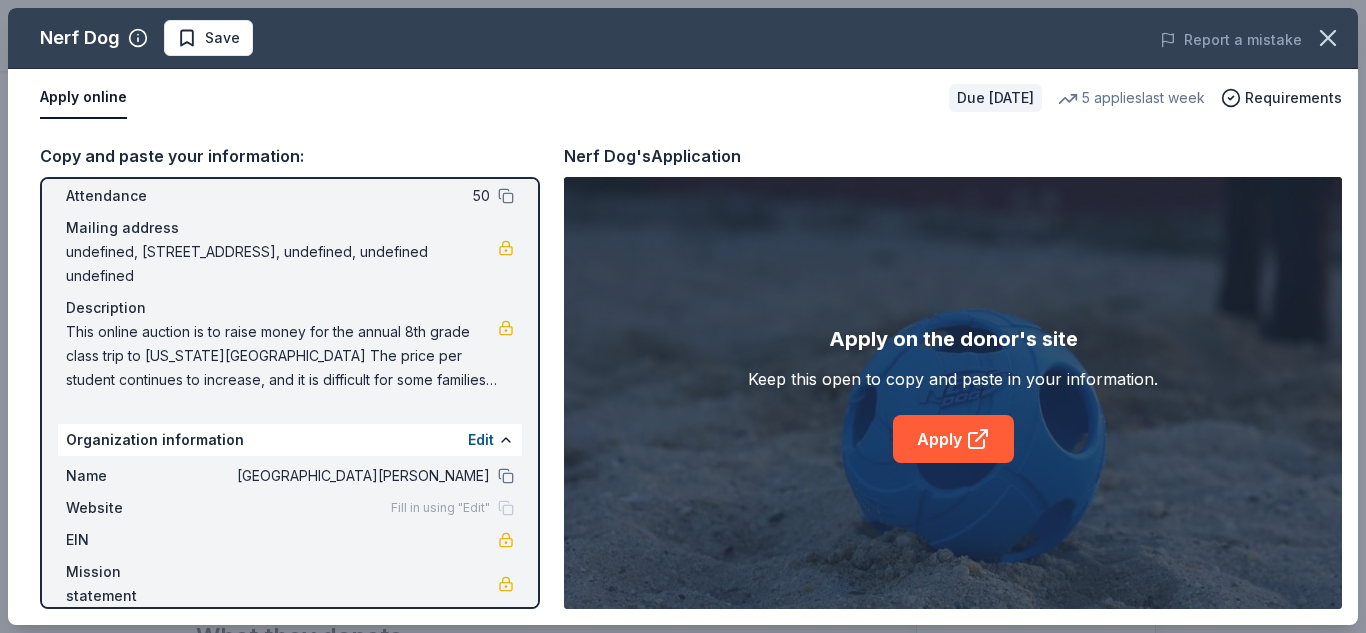scroll, scrollTop: 116, scrollLeft: 0, axis: vertical 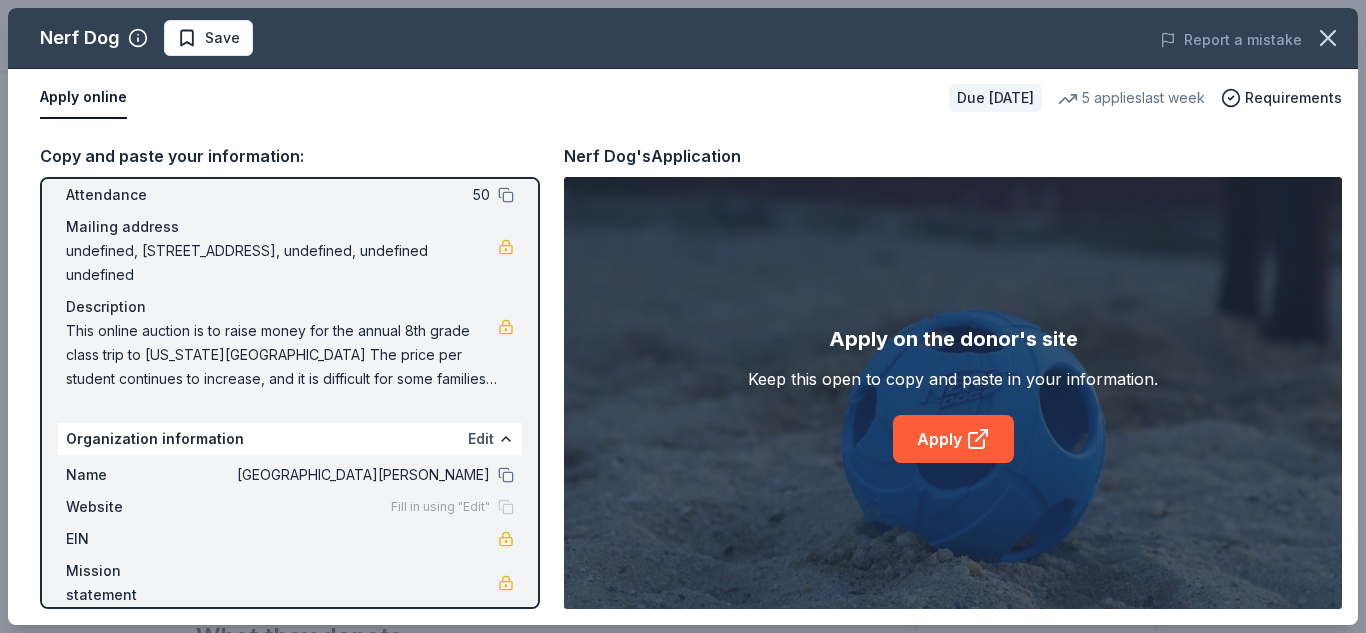 click on "Edit" at bounding box center (481, 439) 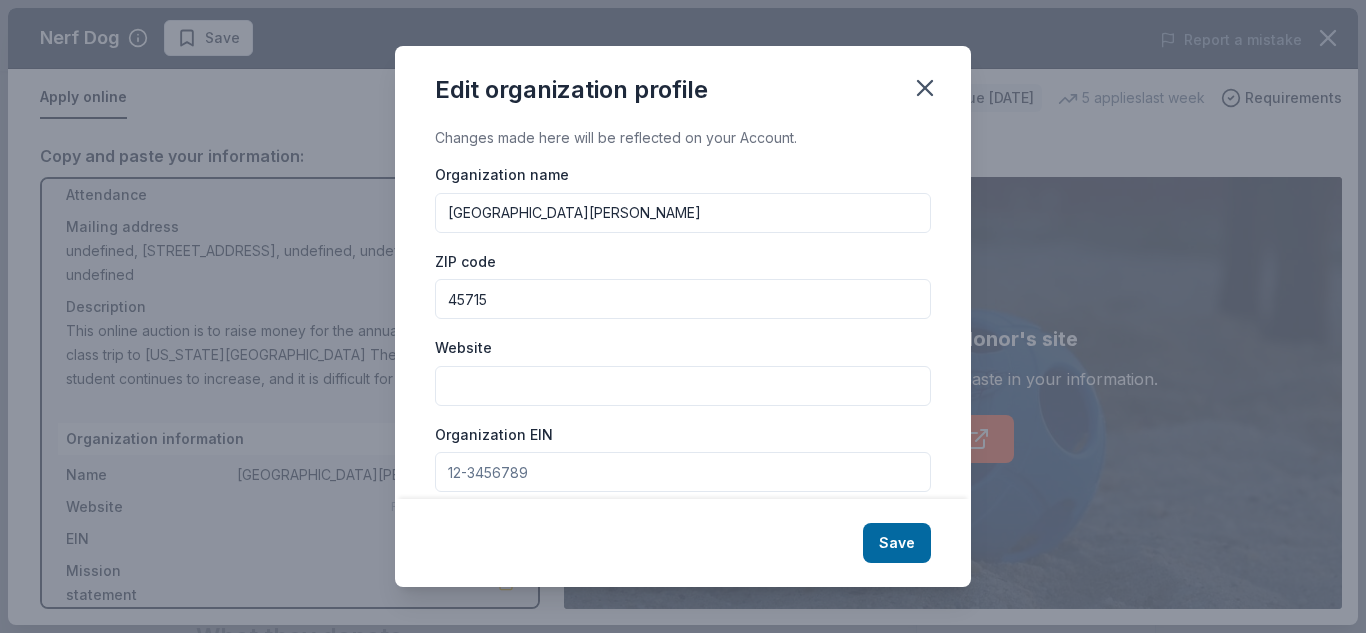 click on "Website" at bounding box center (683, 386) 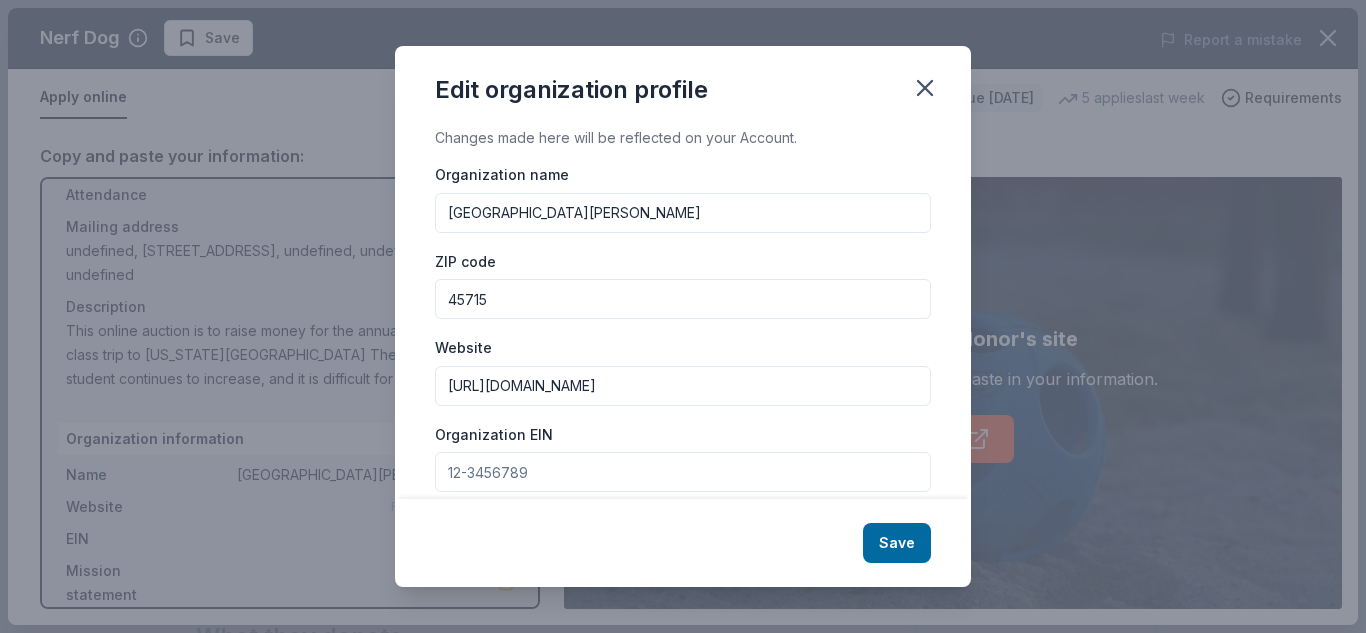 type on "https://www.fortfrye.k12.oh.us/o/ffms" 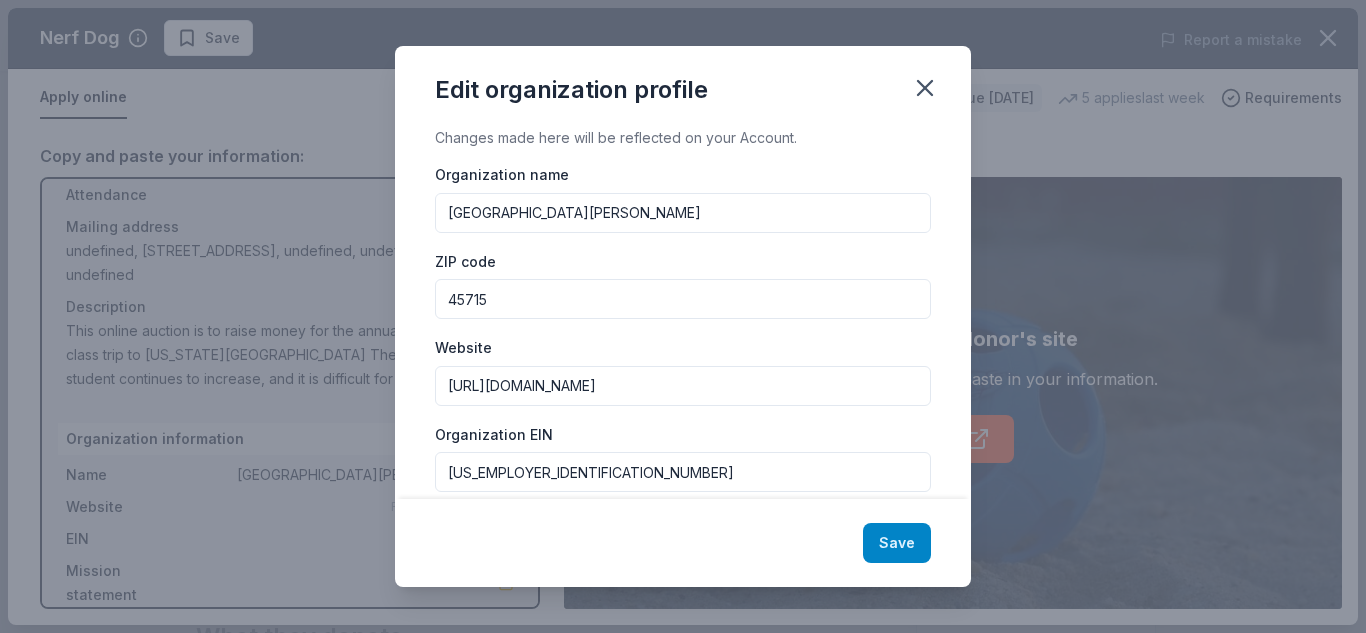 type on "31-6400305" 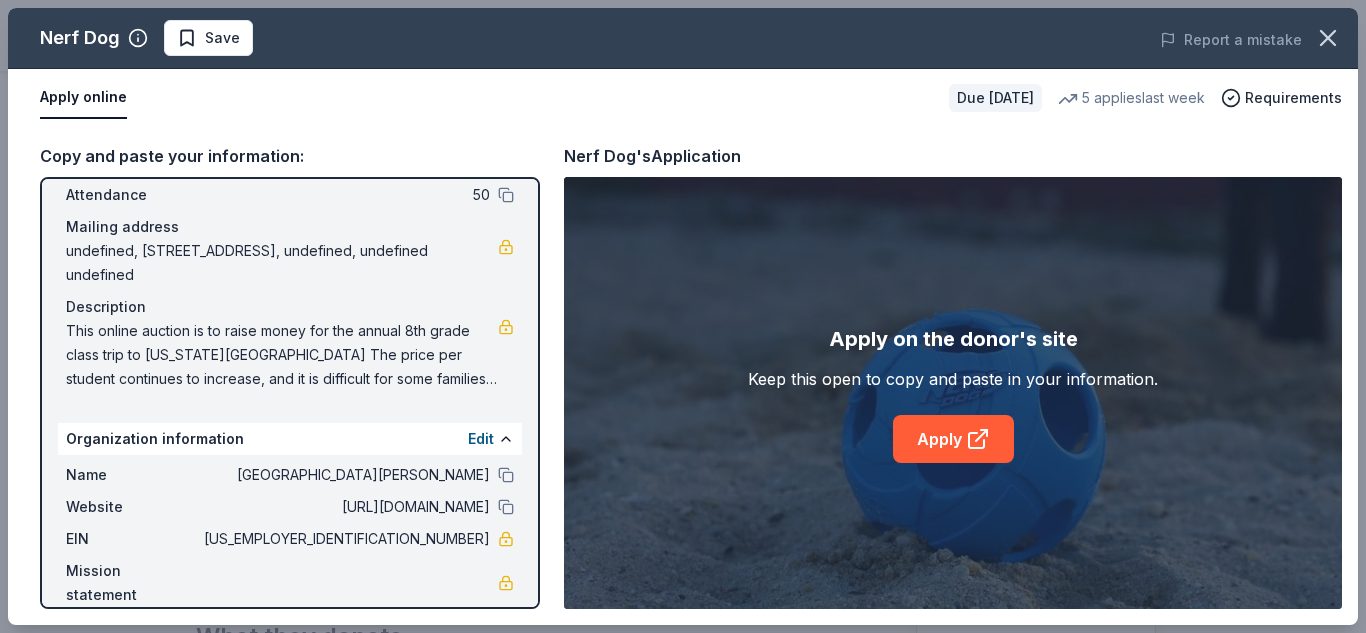 click on "Mission statement" at bounding box center [133, 583] 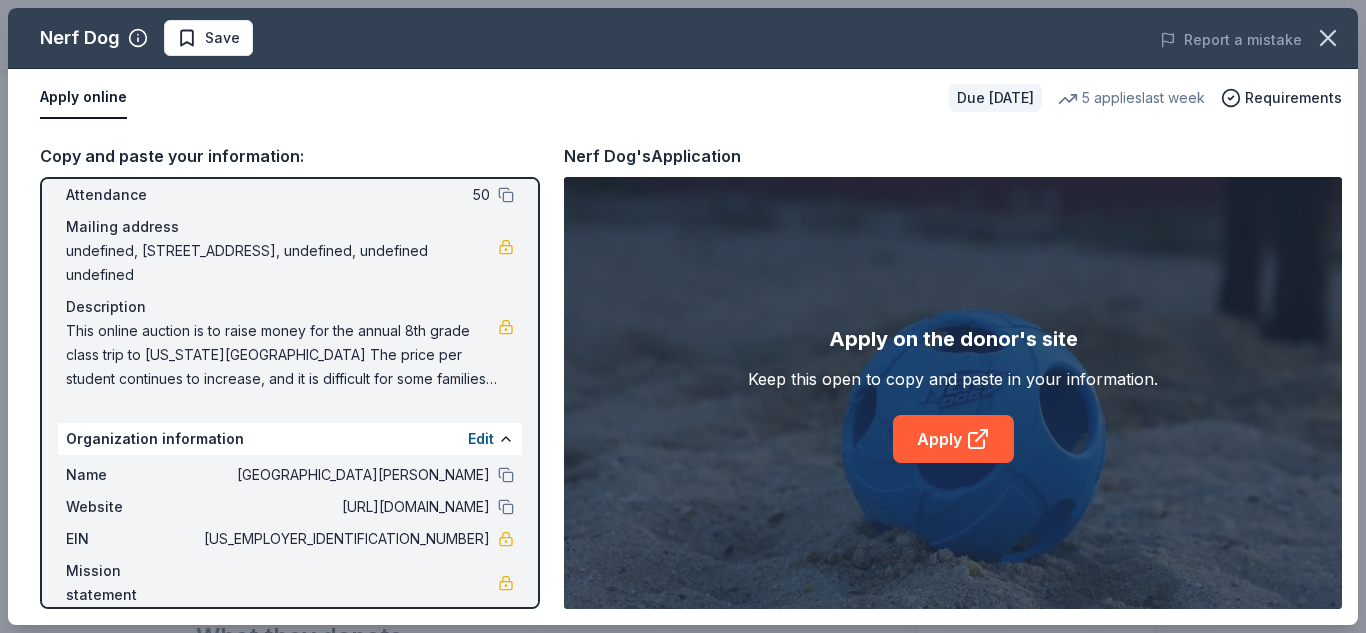 scroll, scrollTop: 0, scrollLeft: 0, axis: both 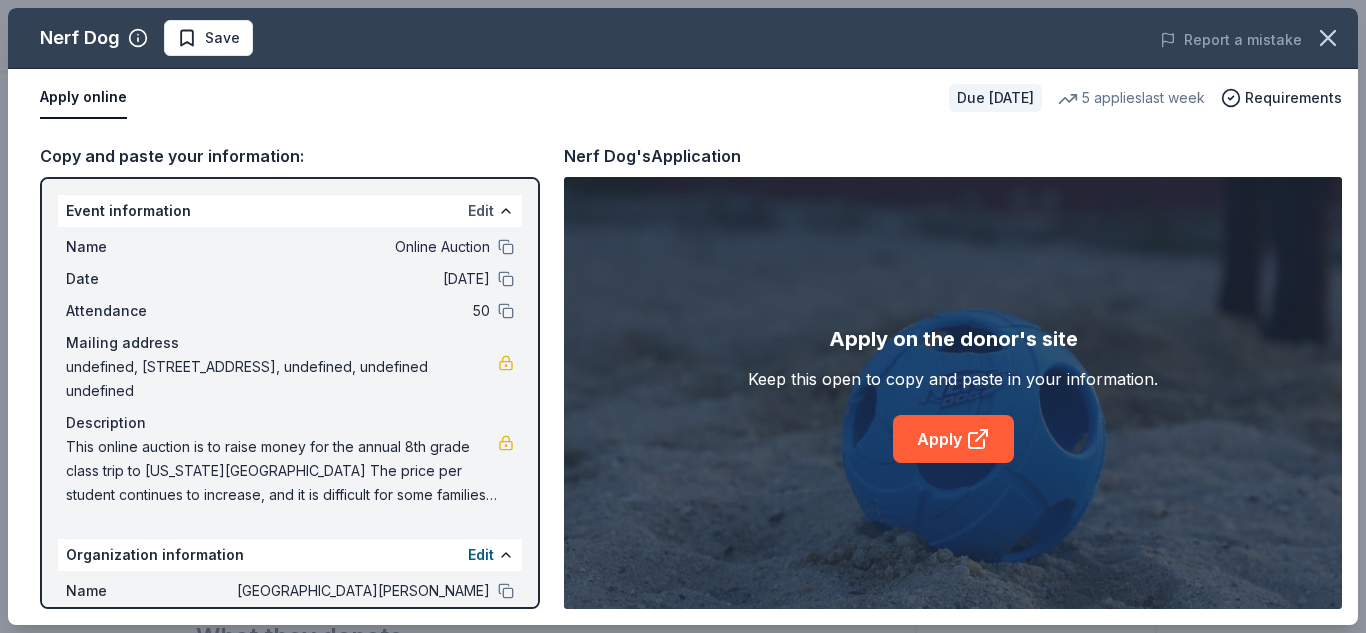 click on "Edit" at bounding box center [481, 211] 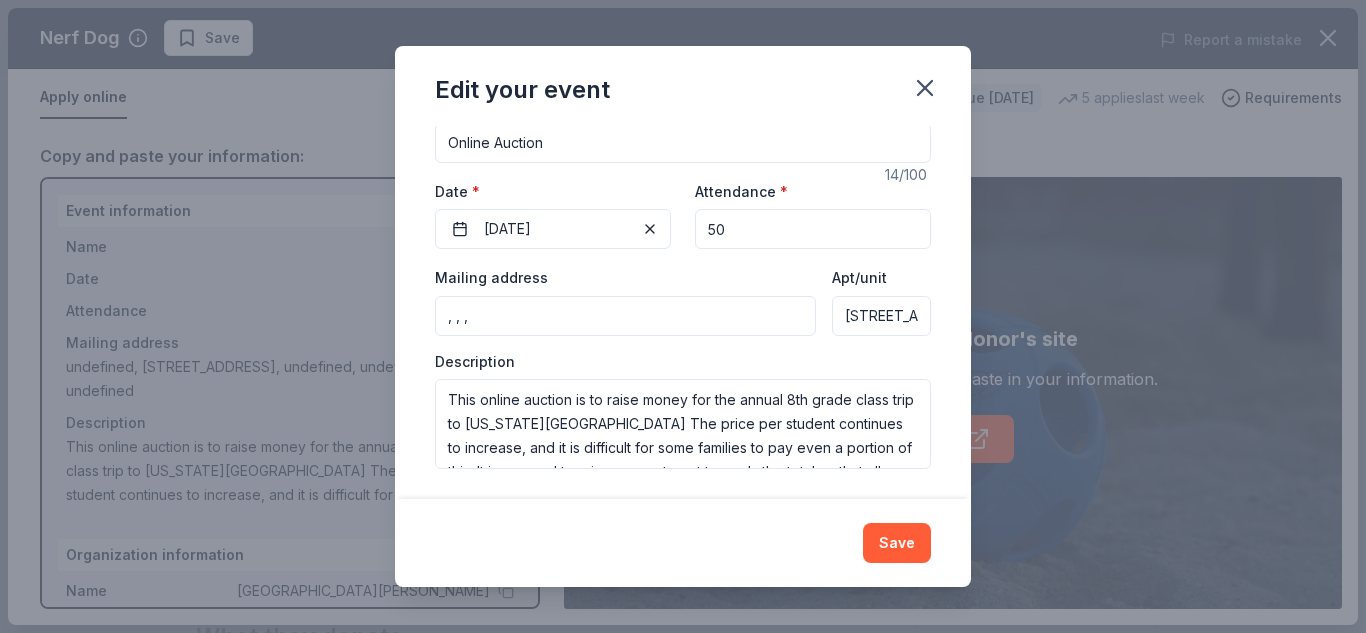 scroll, scrollTop: 196, scrollLeft: 0, axis: vertical 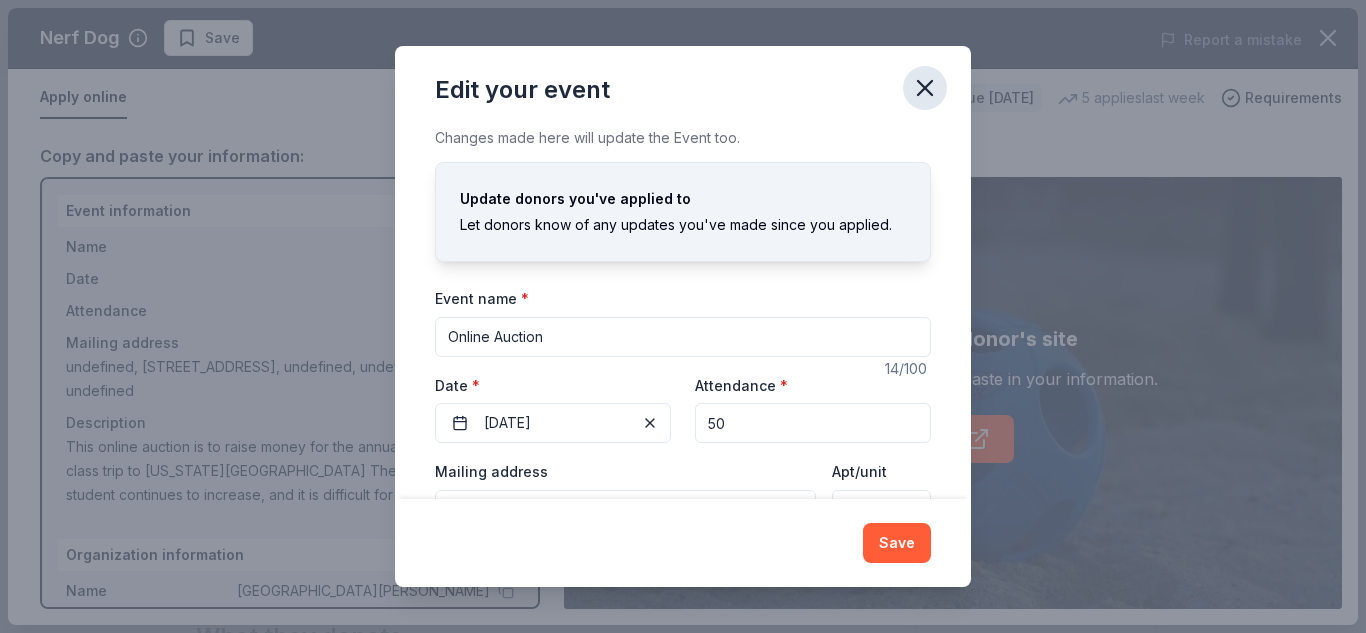 click 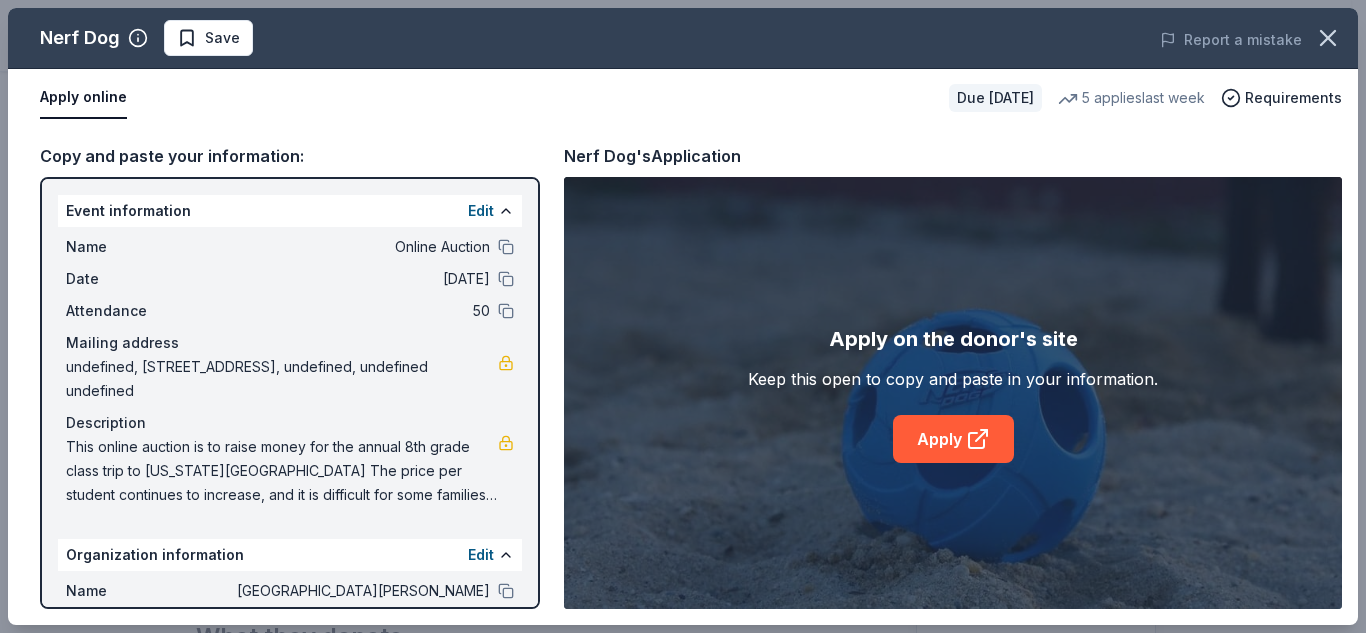 scroll, scrollTop: 116, scrollLeft: 0, axis: vertical 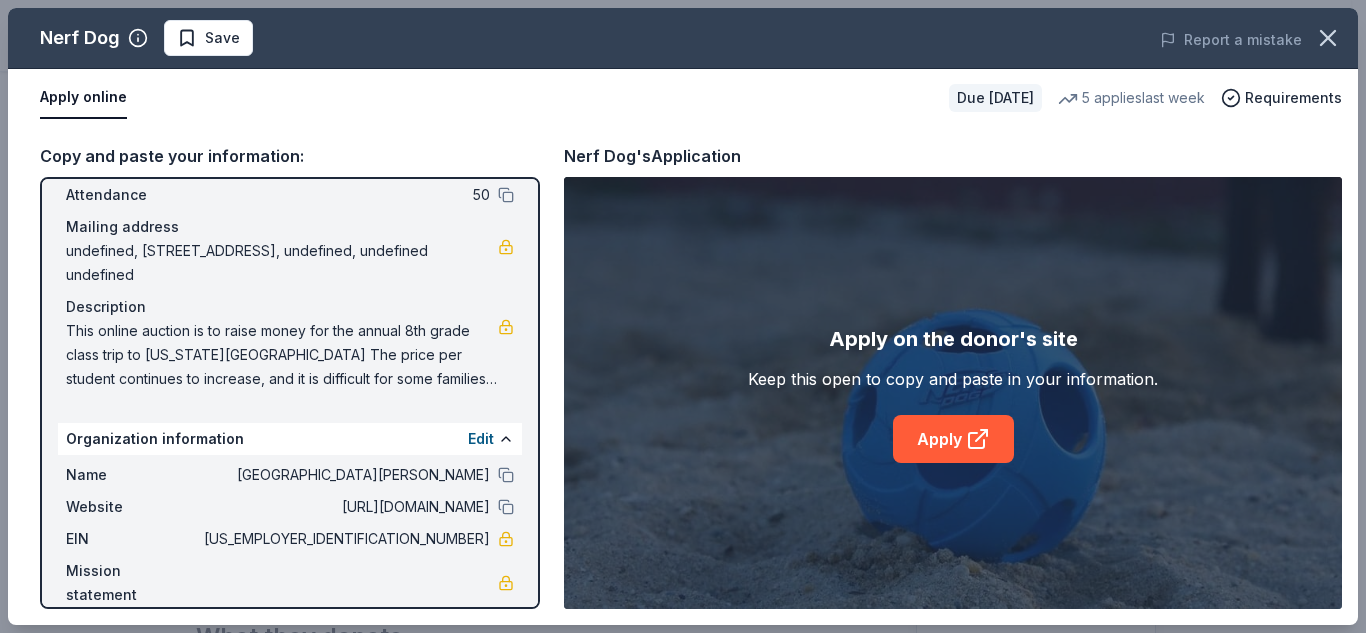 click on "Mission statement" at bounding box center [133, 583] 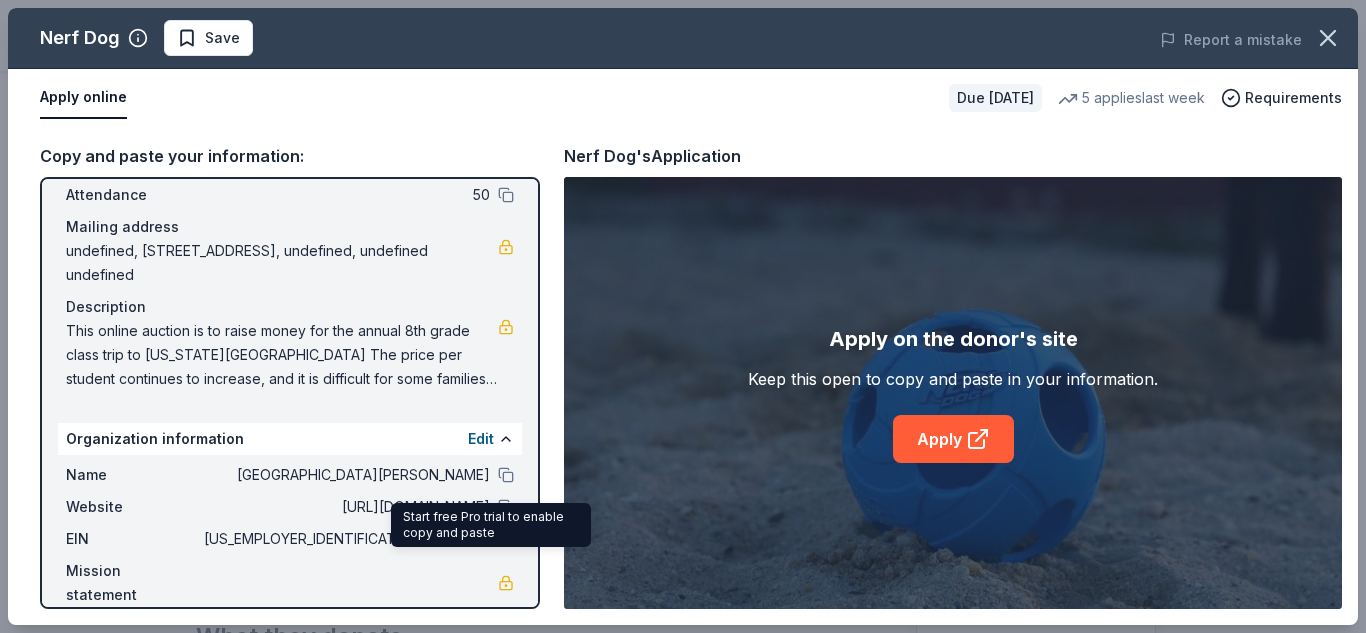 click at bounding box center [506, 583] 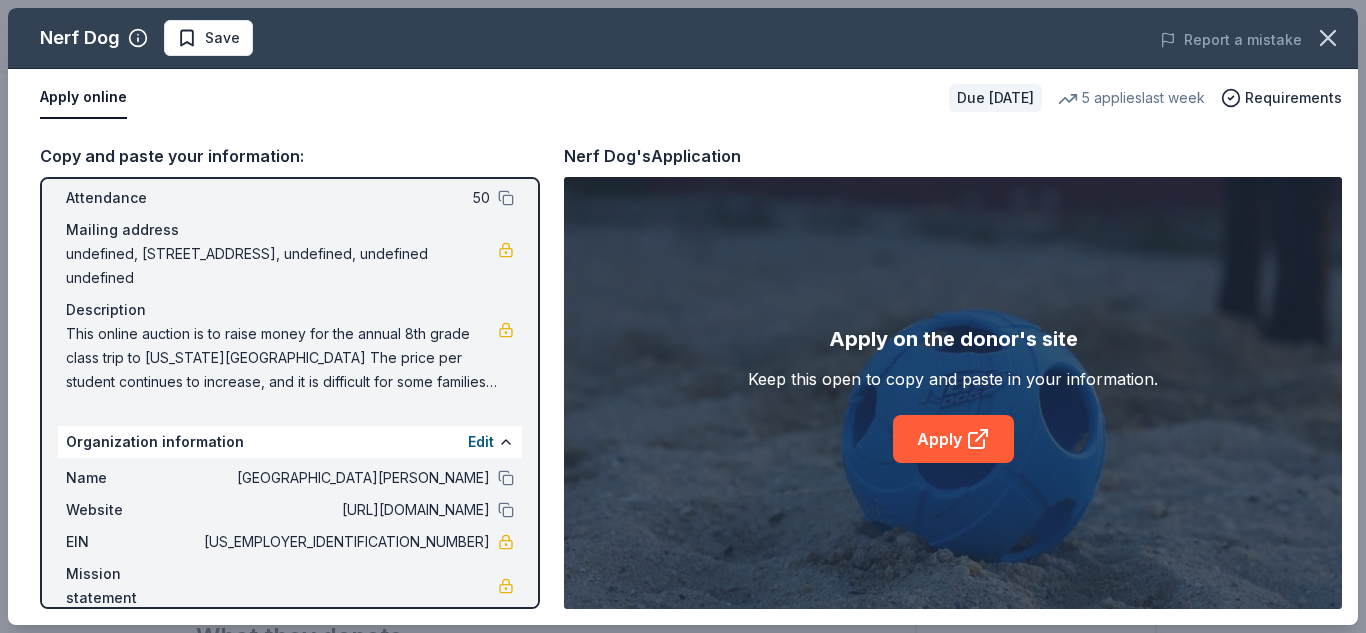 scroll, scrollTop: 116, scrollLeft: 0, axis: vertical 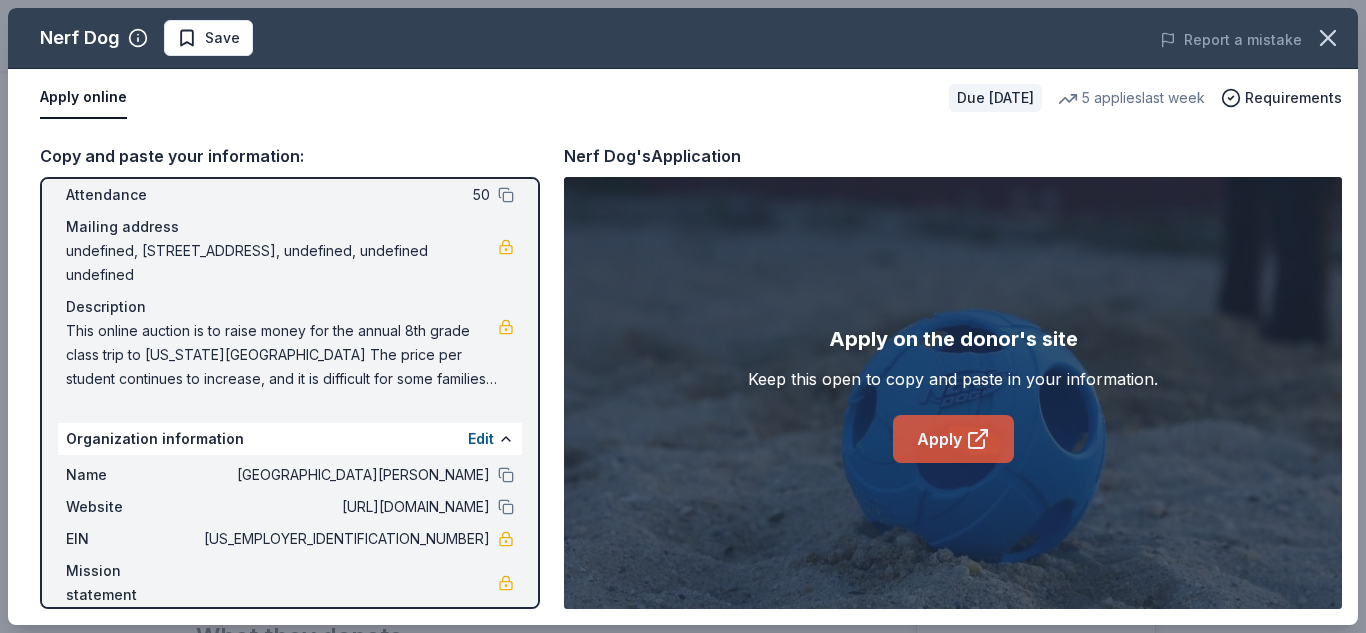 click on "Apply" at bounding box center [953, 439] 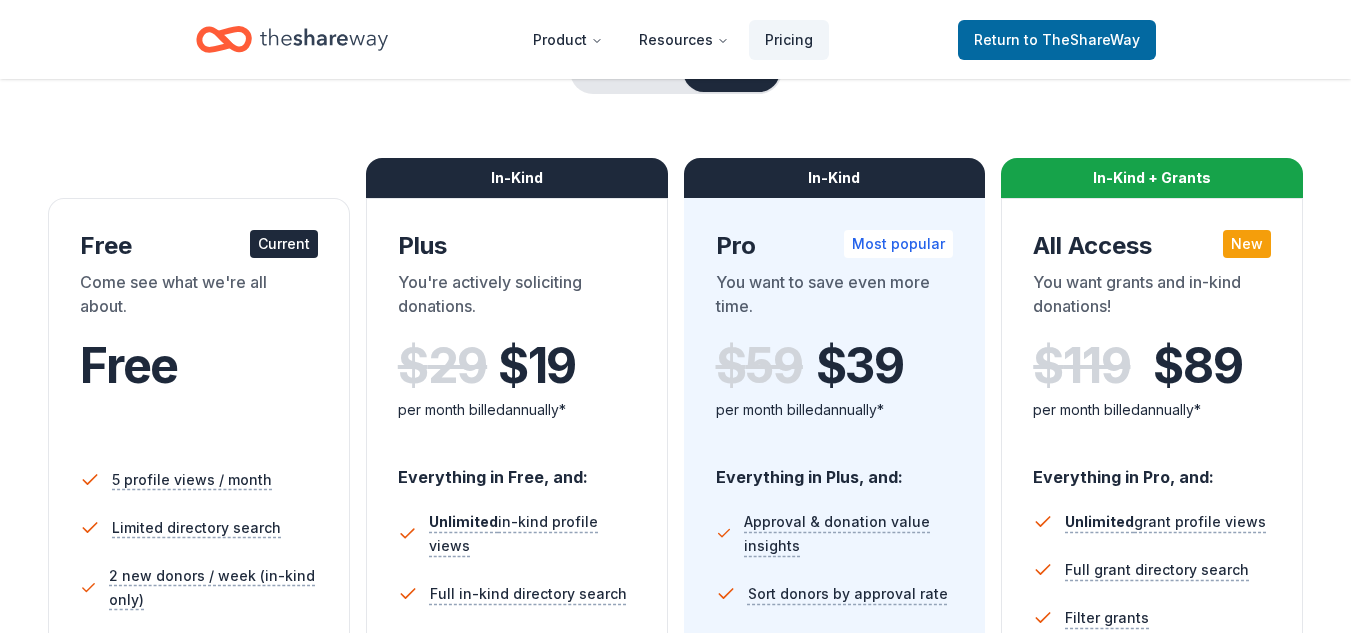 scroll, scrollTop: 300, scrollLeft: 0, axis: vertical 